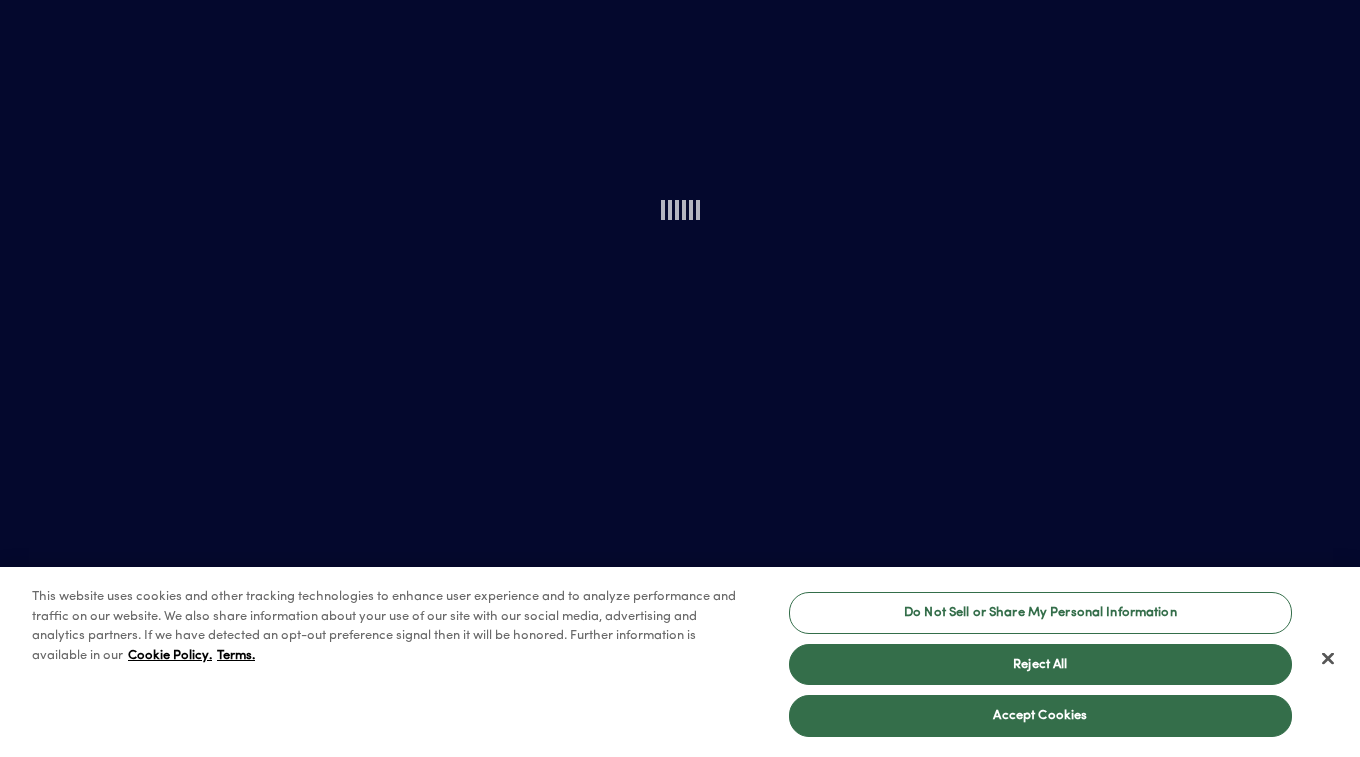scroll, scrollTop: 0, scrollLeft: 0, axis: both 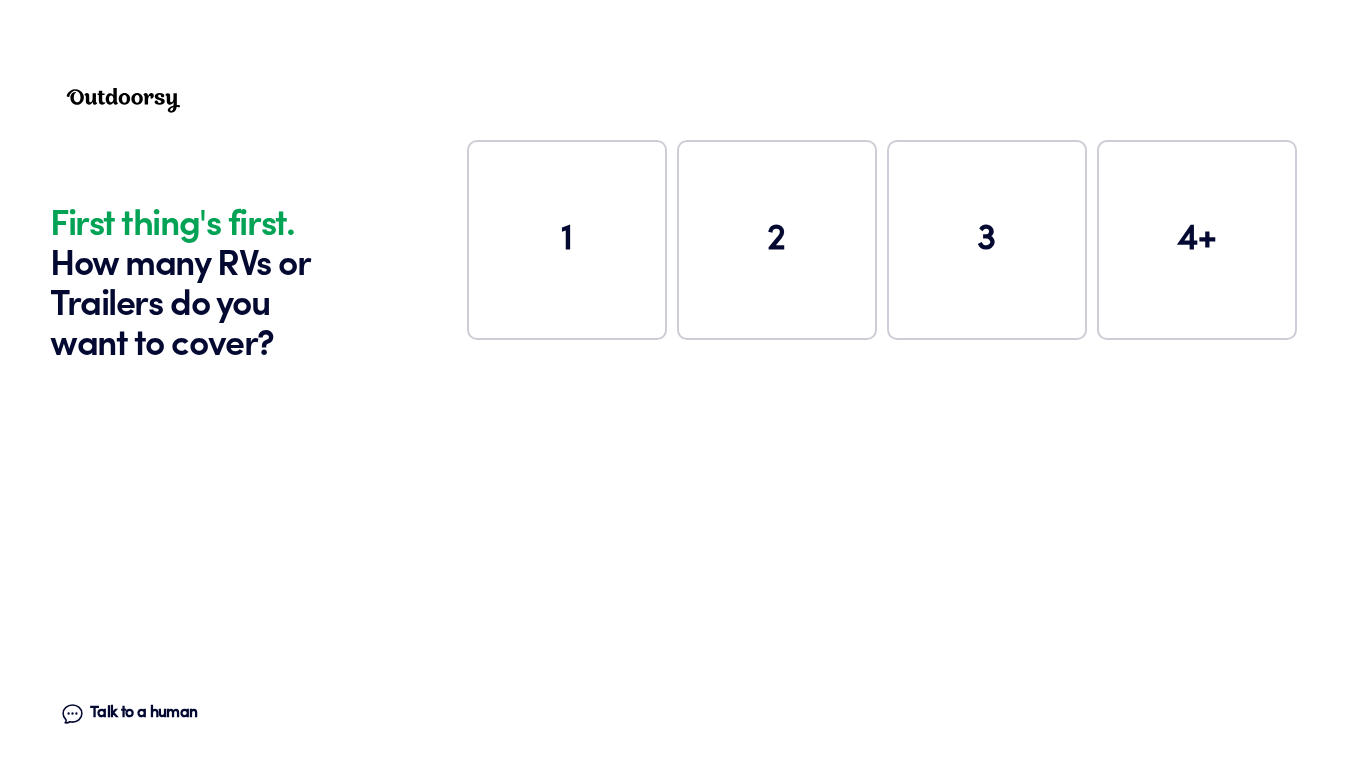 click on "1" at bounding box center [567, 240] 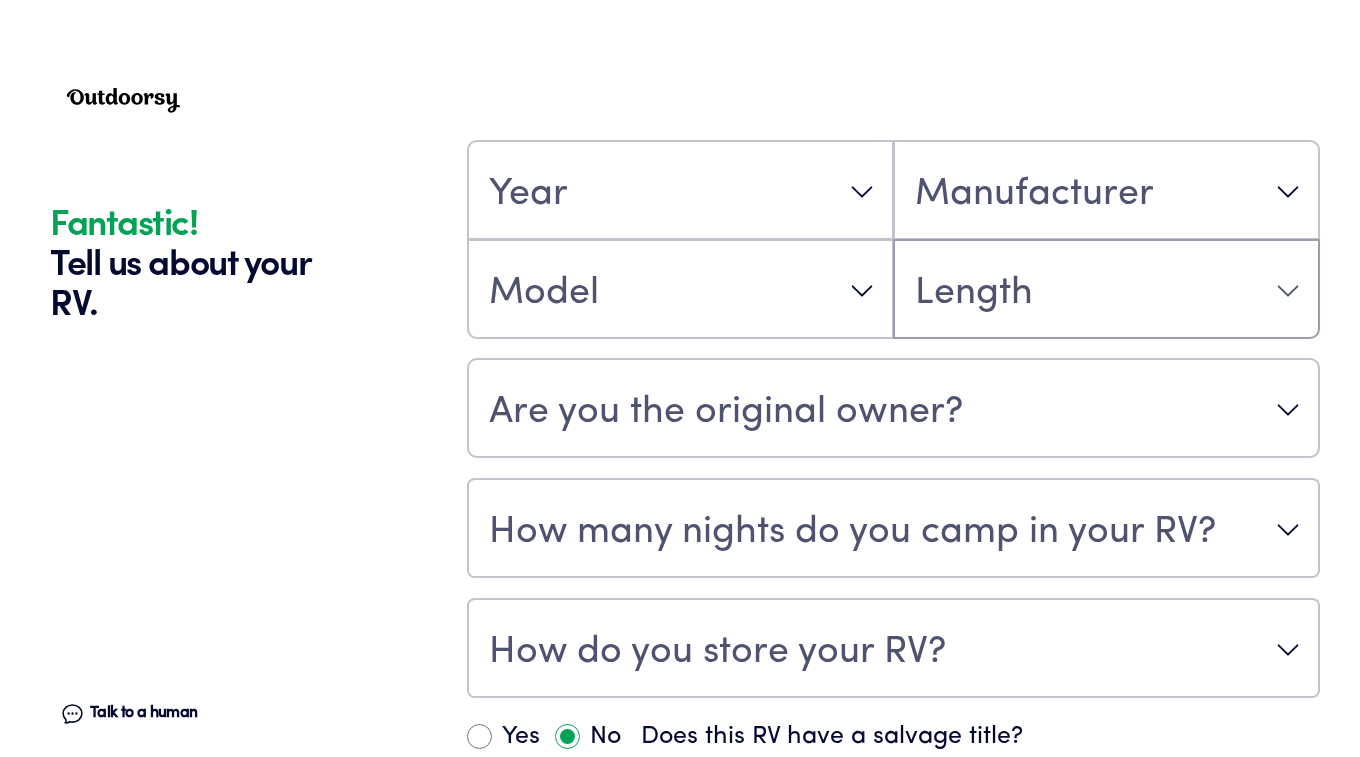scroll, scrollTop: 390, scrollLeft: 0, axis: vertical 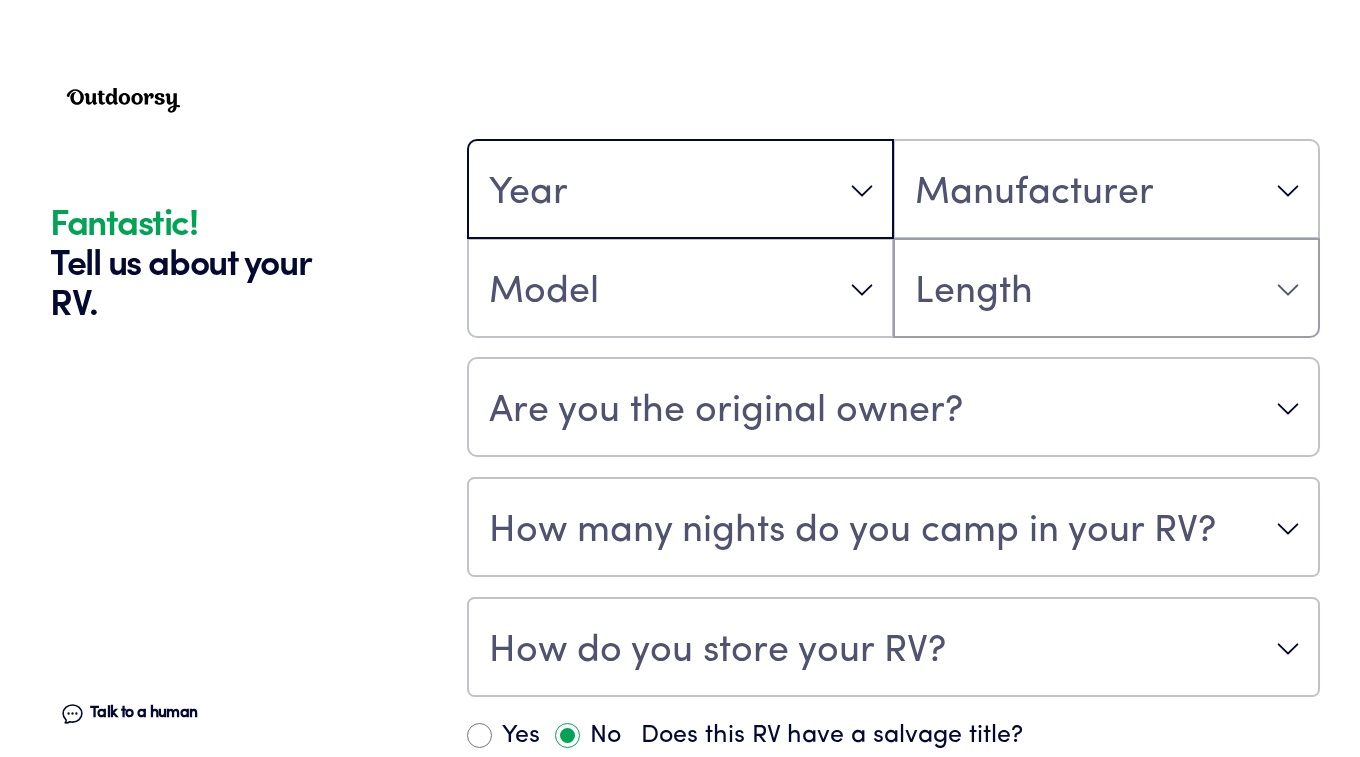 click on "Year" at bounding box center [680, 191] 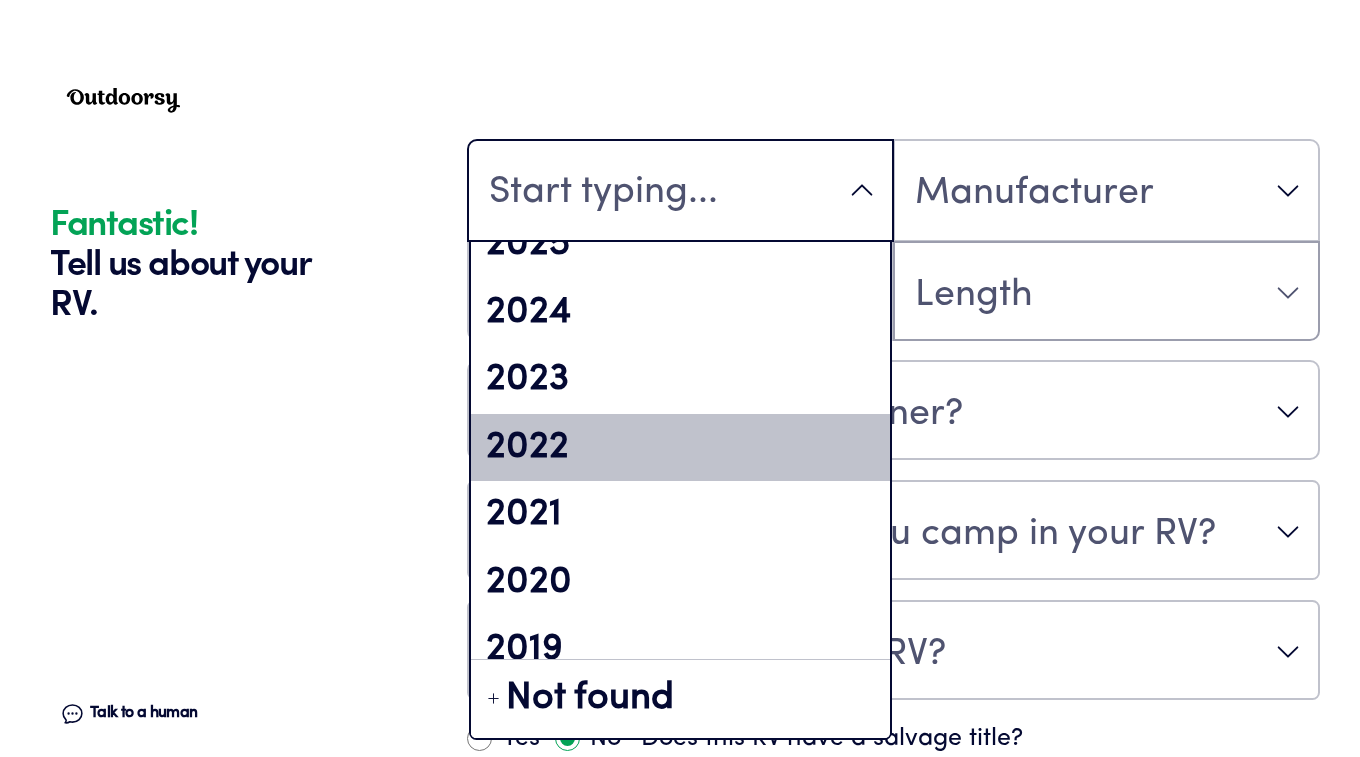 scroll, scrollTop: 167, scrollLeft: 0, axis: vertical 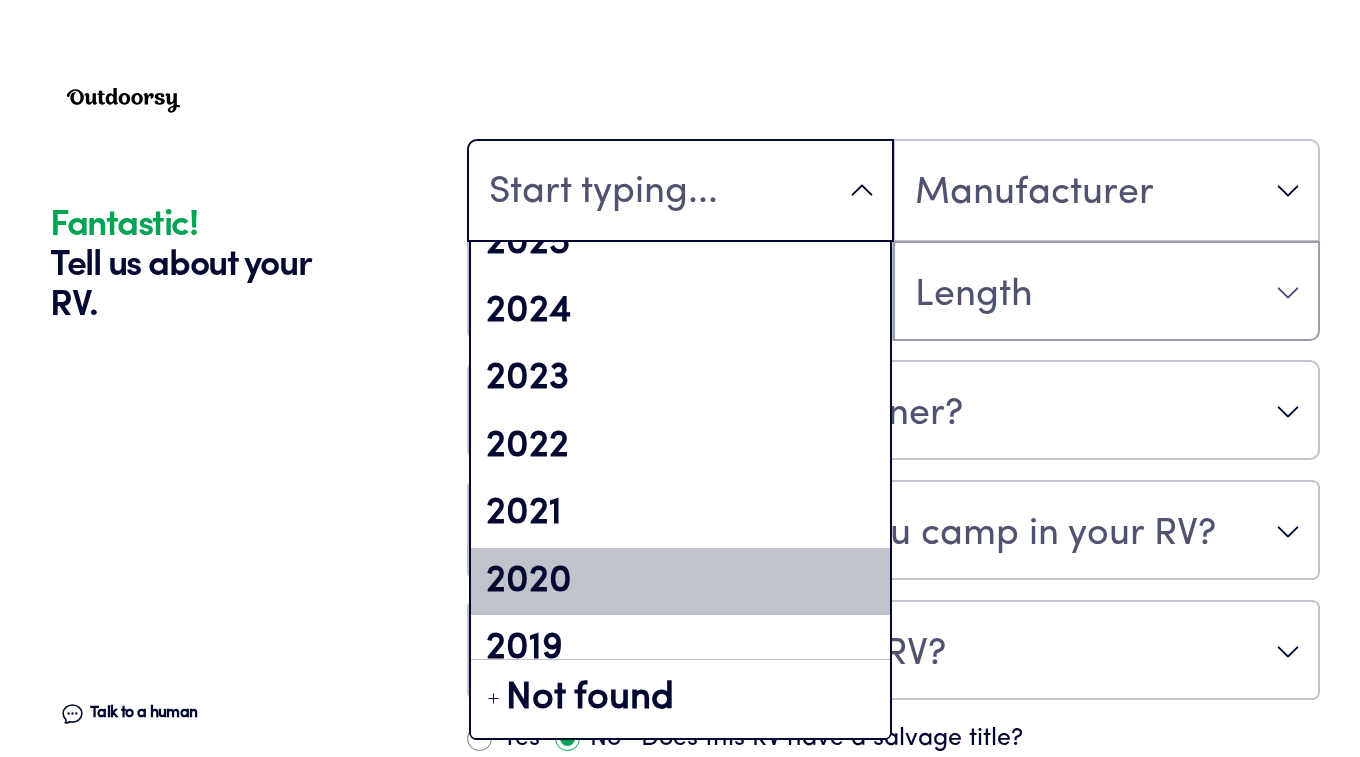 click on "2020" at bounding box center (680, 582) 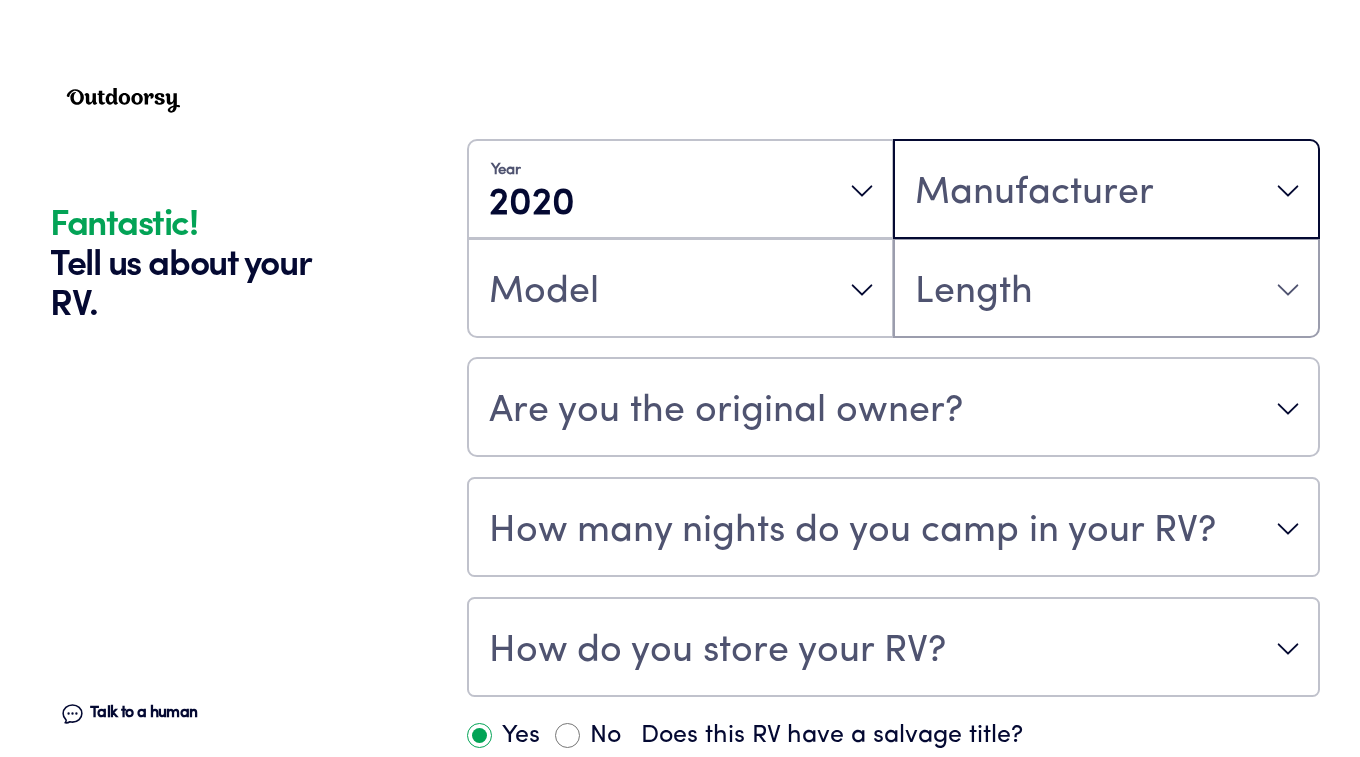 click on "Manufacturer" at bounding box center [1034, 193] 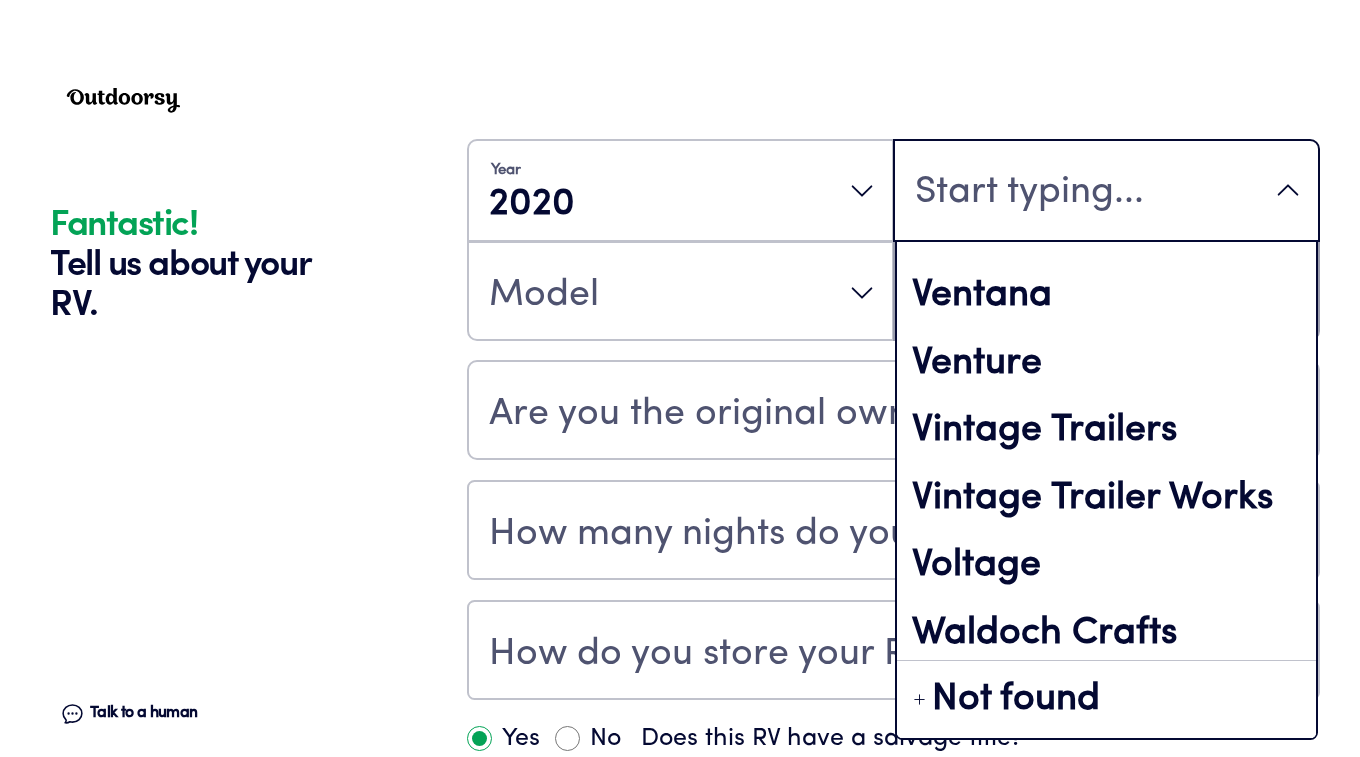 scroll, scrollTop: 14684, scrollLeft: 0, axis: vertical 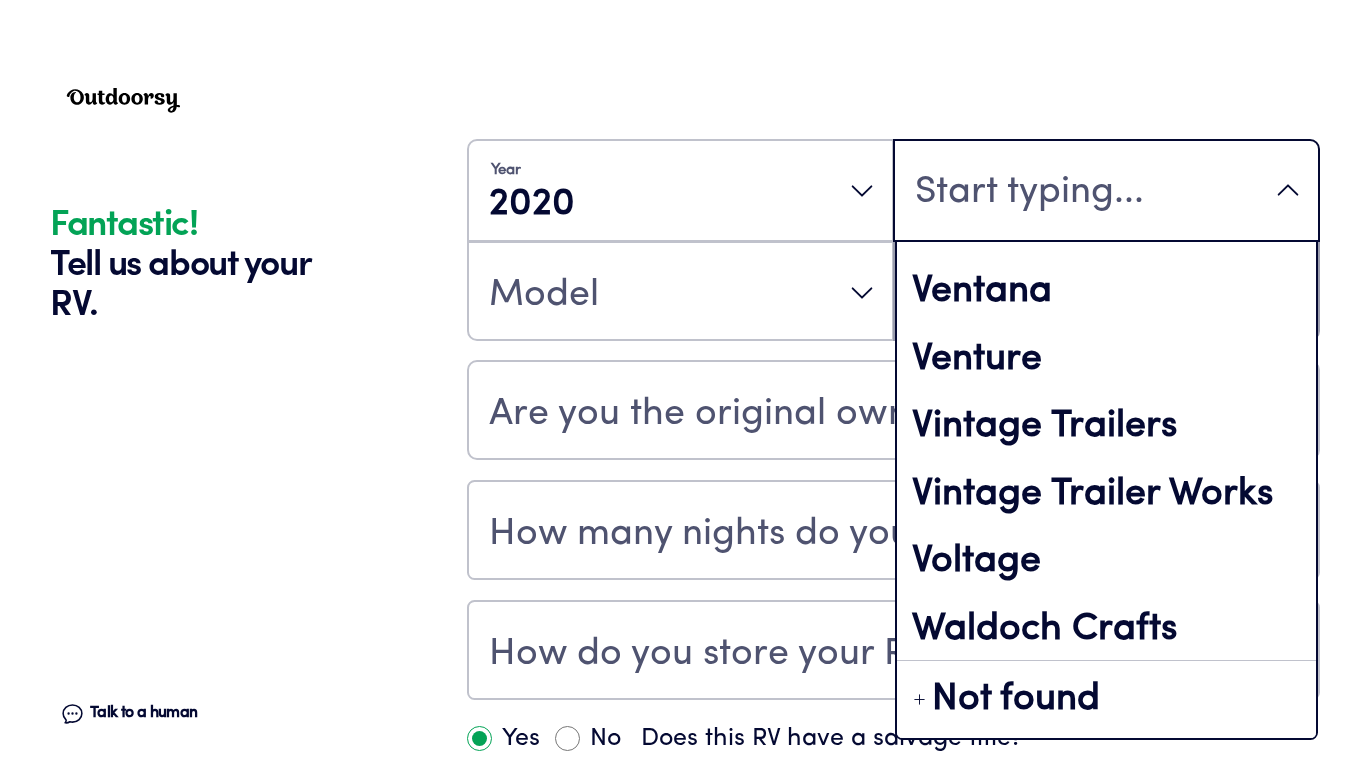 click on "Winnebago" at bounding box center (1106, 765) 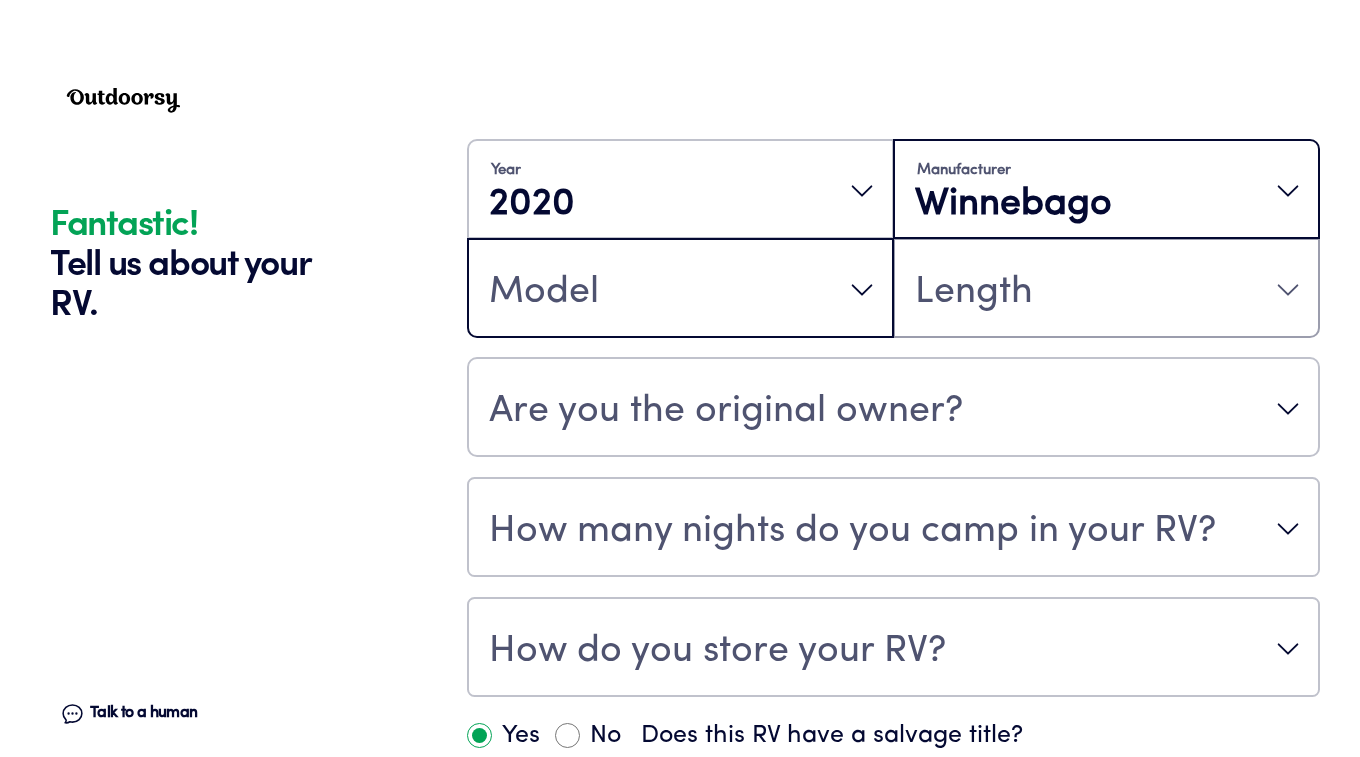 click on "Model" at bounding box center [680, 290] 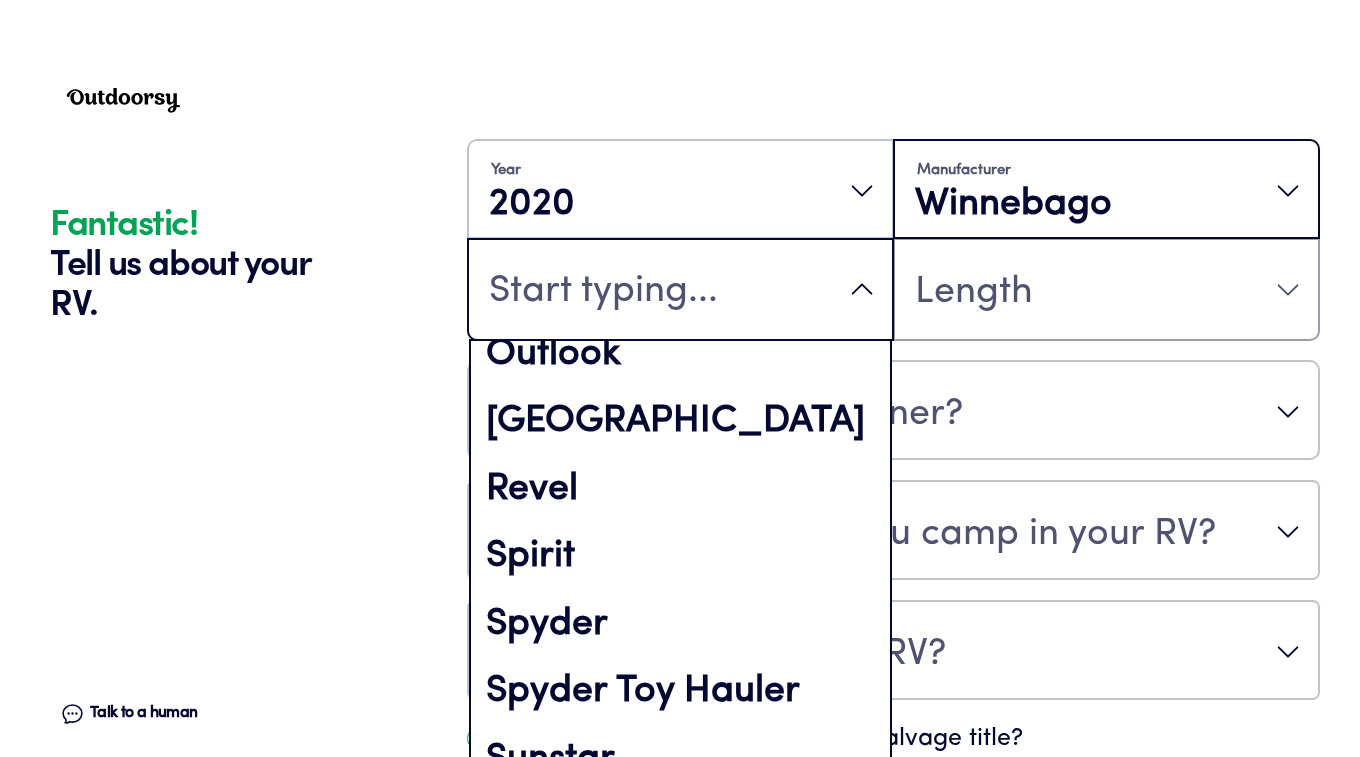 scroll, scrollTop: 594, scrollLeft: 0, axis: vertical 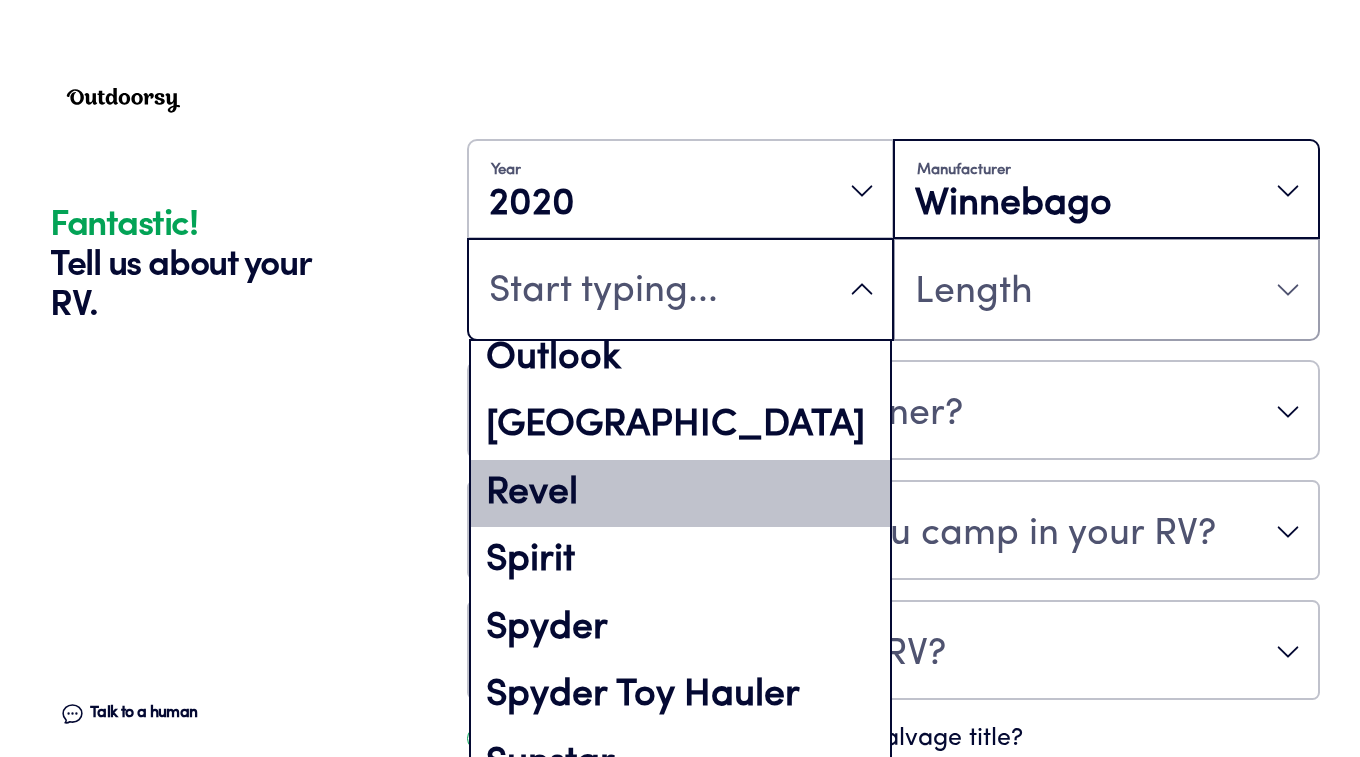 click on "Revel" at bounding box center (680, 494) 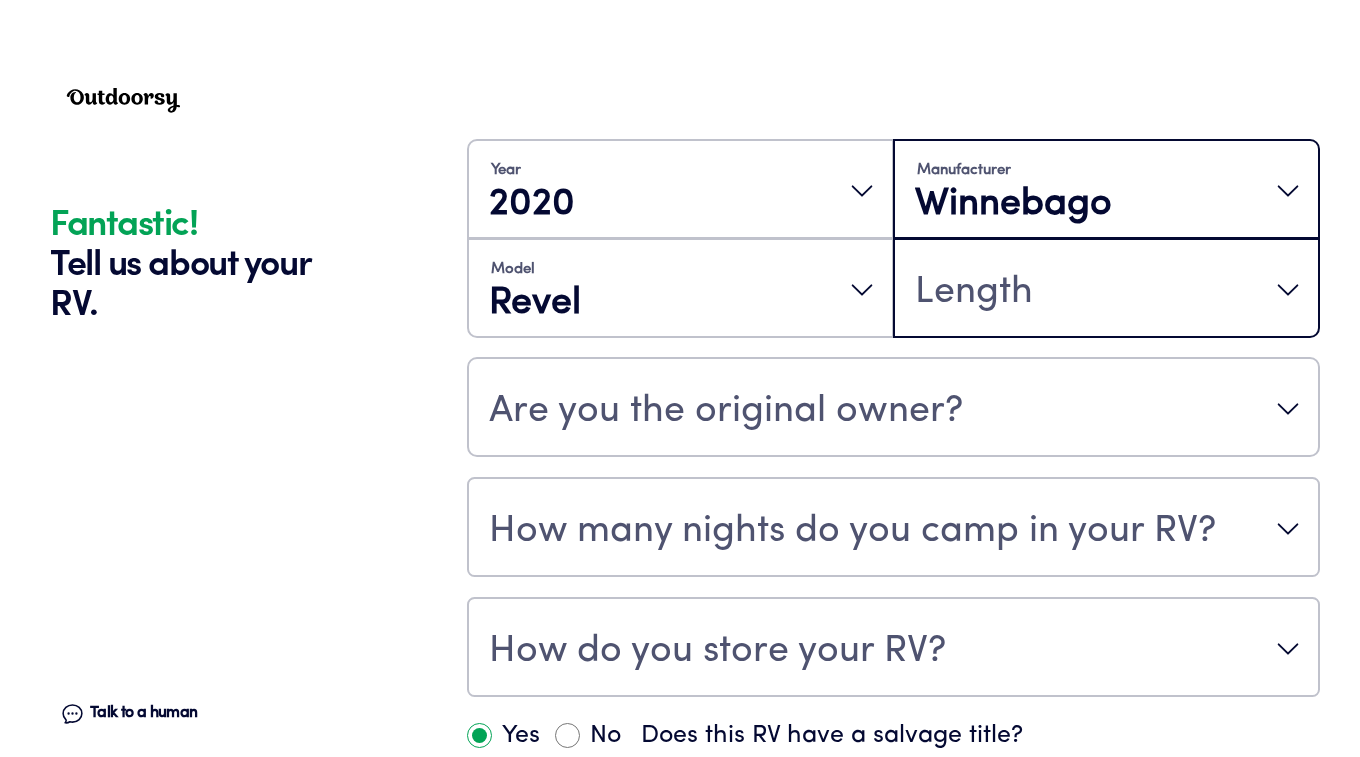 click on "Length" at bounding box center (1106, 290) 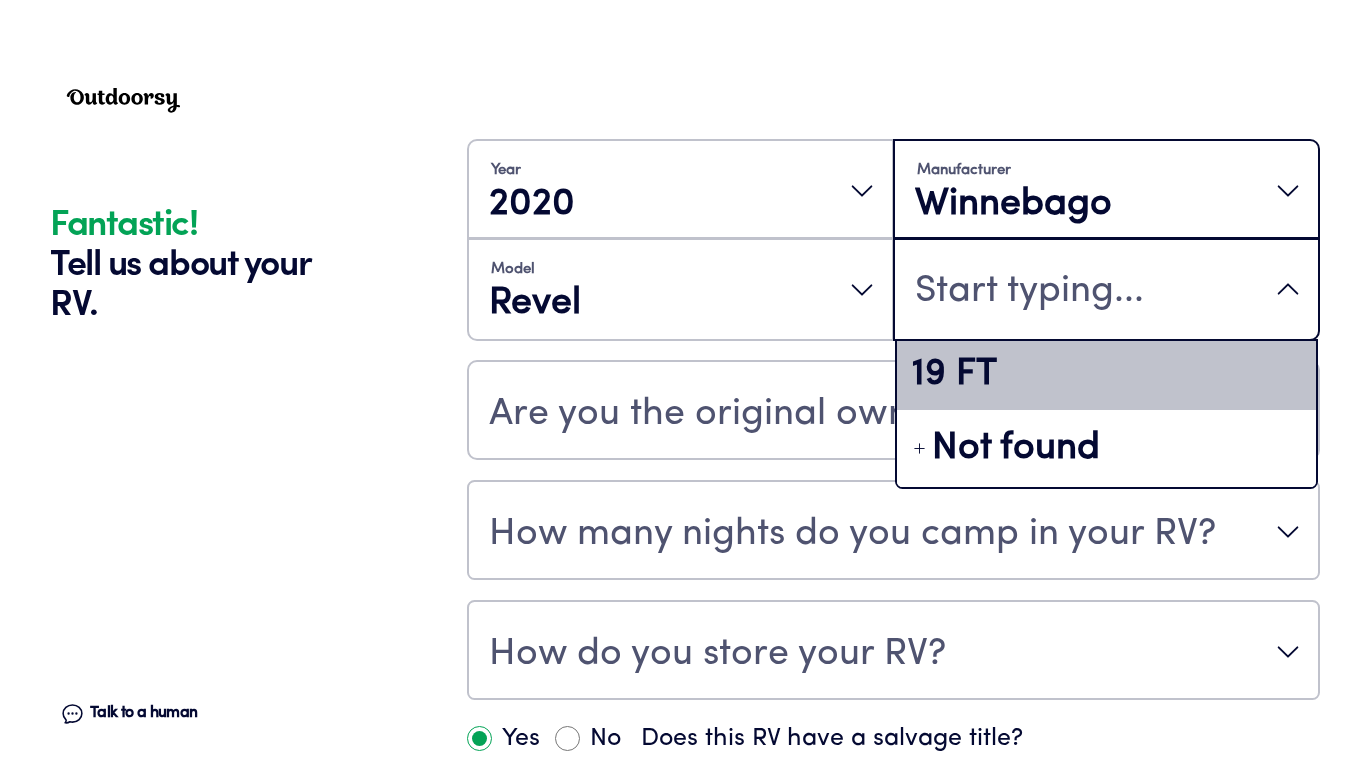 click on "19 FT" at bounding box center [1106, 375] 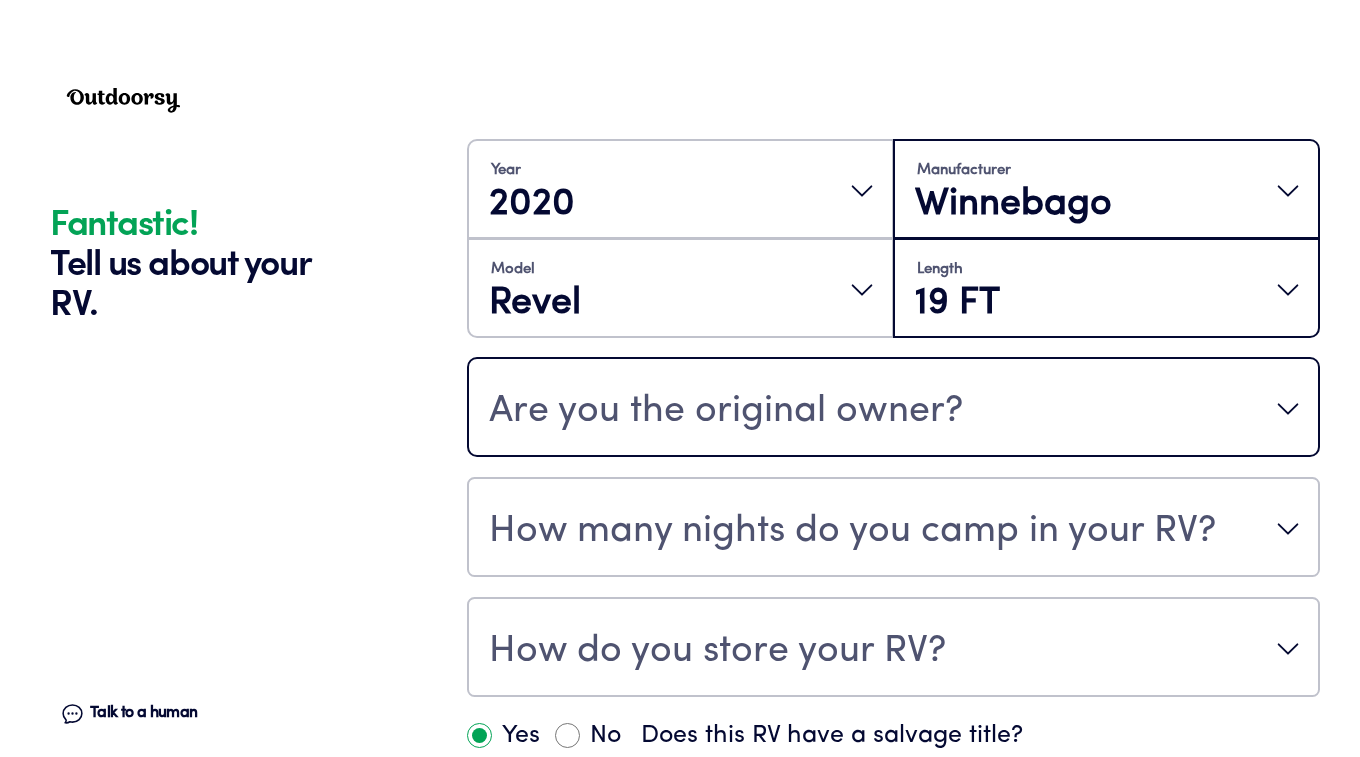 click on "Are you the original owner?" at bounding box center (726, 411) 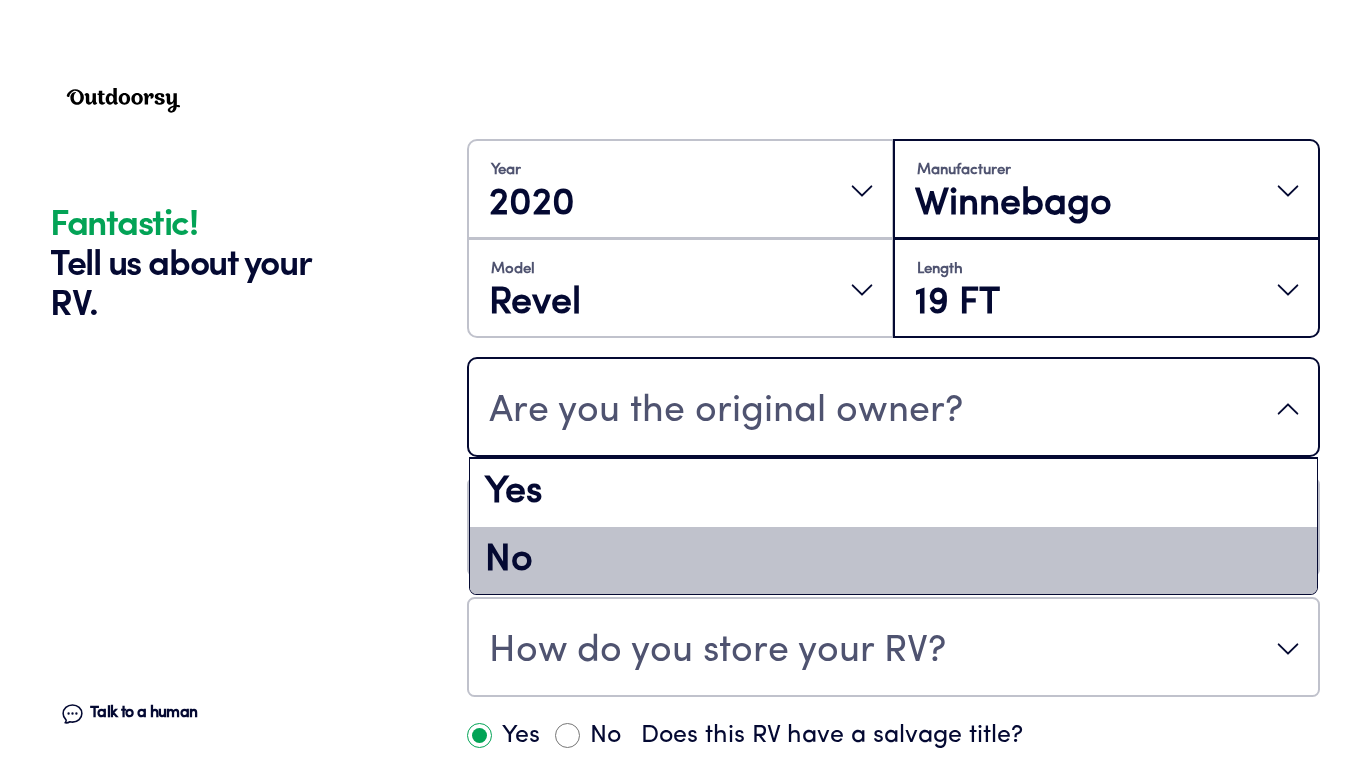 click on "No" at bounding box center [893, 561] 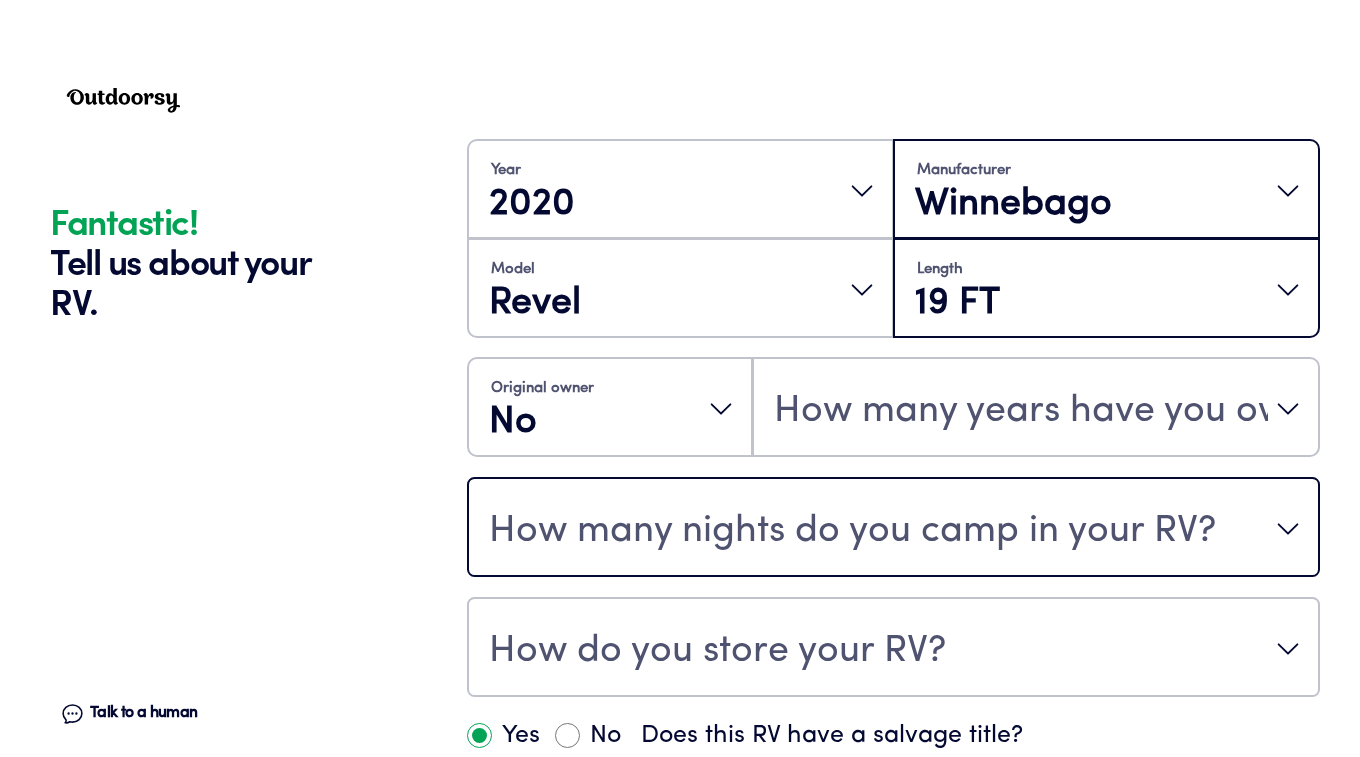 click on "How many nights do you camp in your RV?" at bounding box center [852, 531] 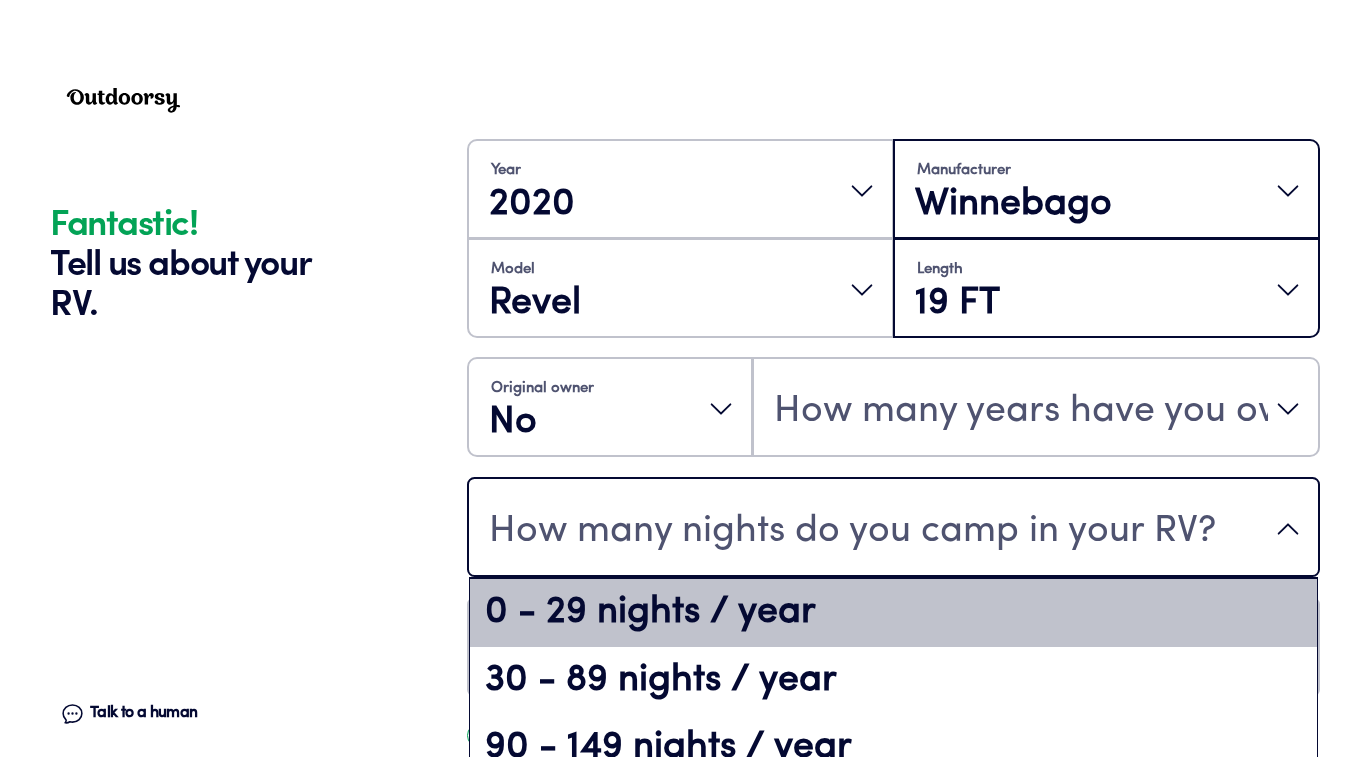 click on "0 - 29 nights / year" at bounding box center [893, 613] 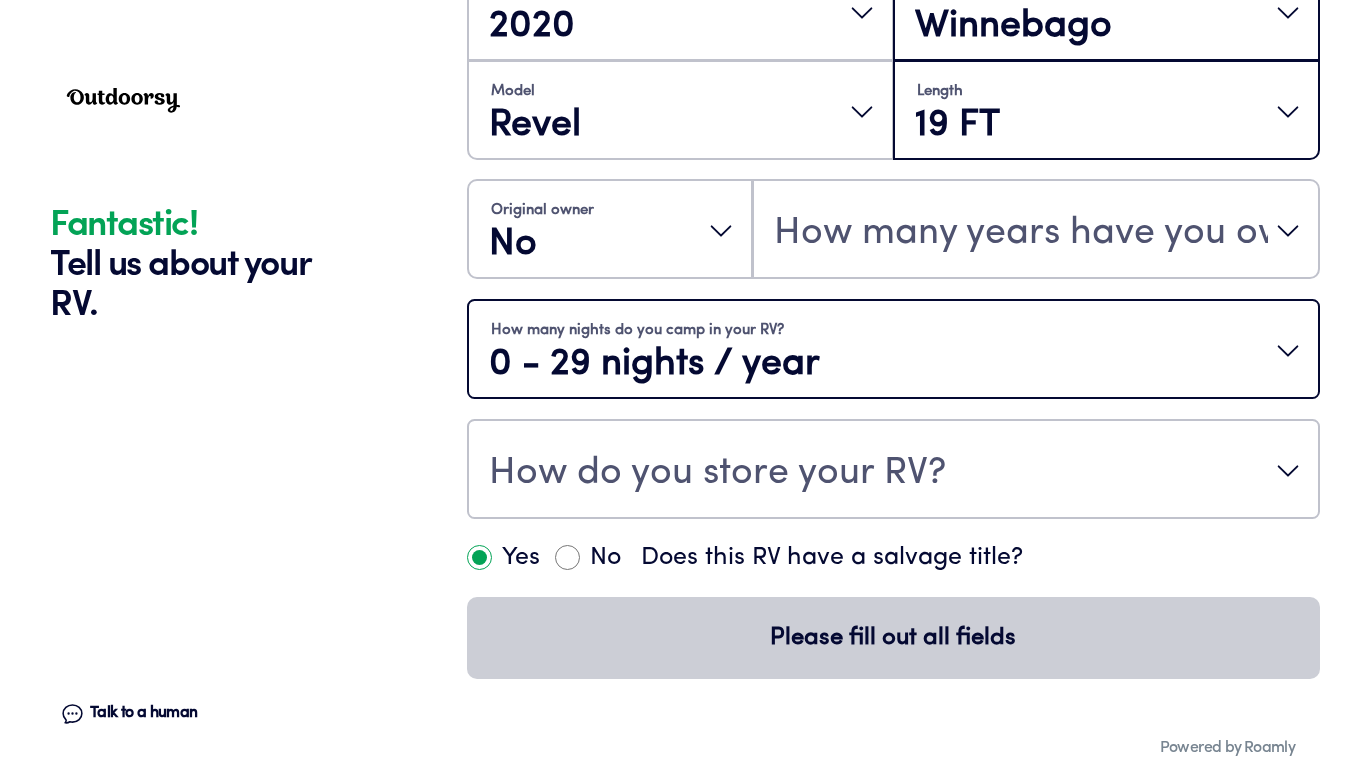 scroll, scrollTop: 578, scrollLeft: 0, axis: vertical 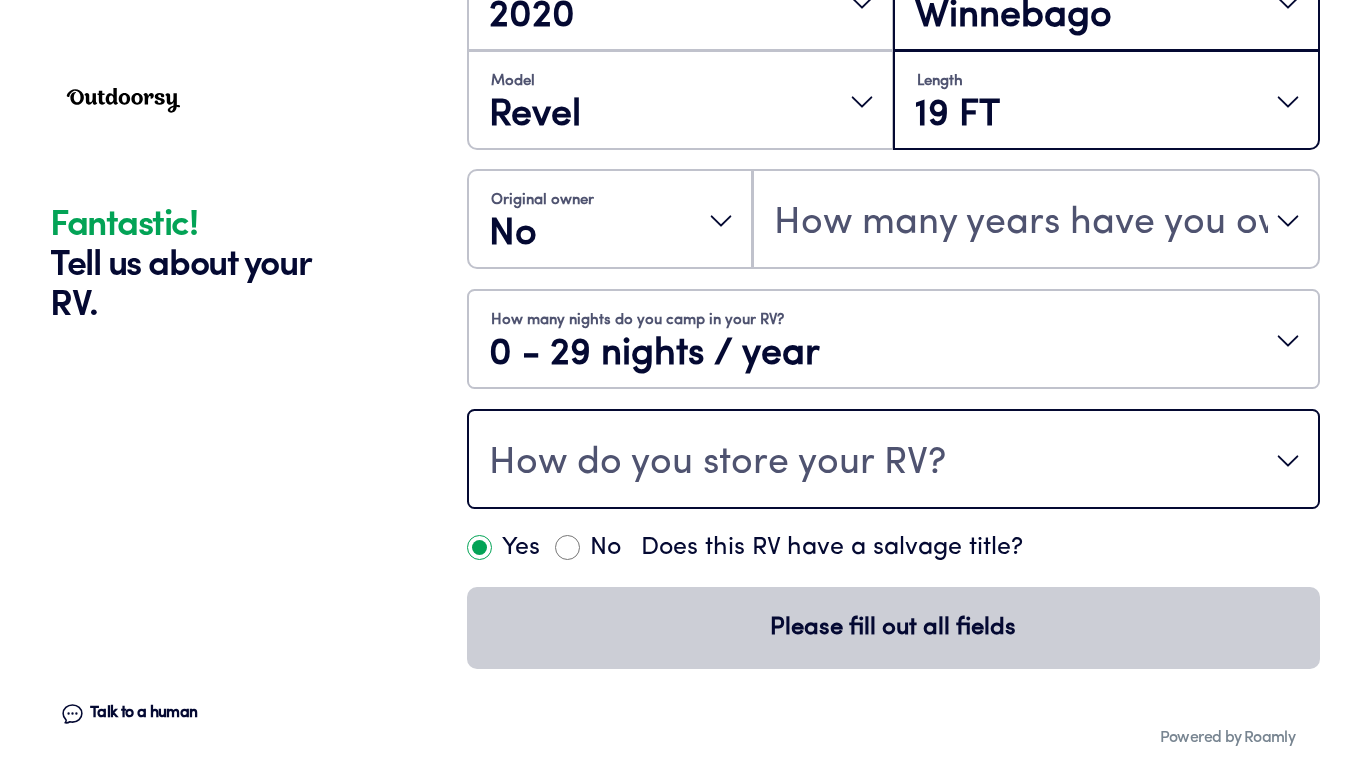 click on "How do you store your RV?" at bounding box center [717, 463] 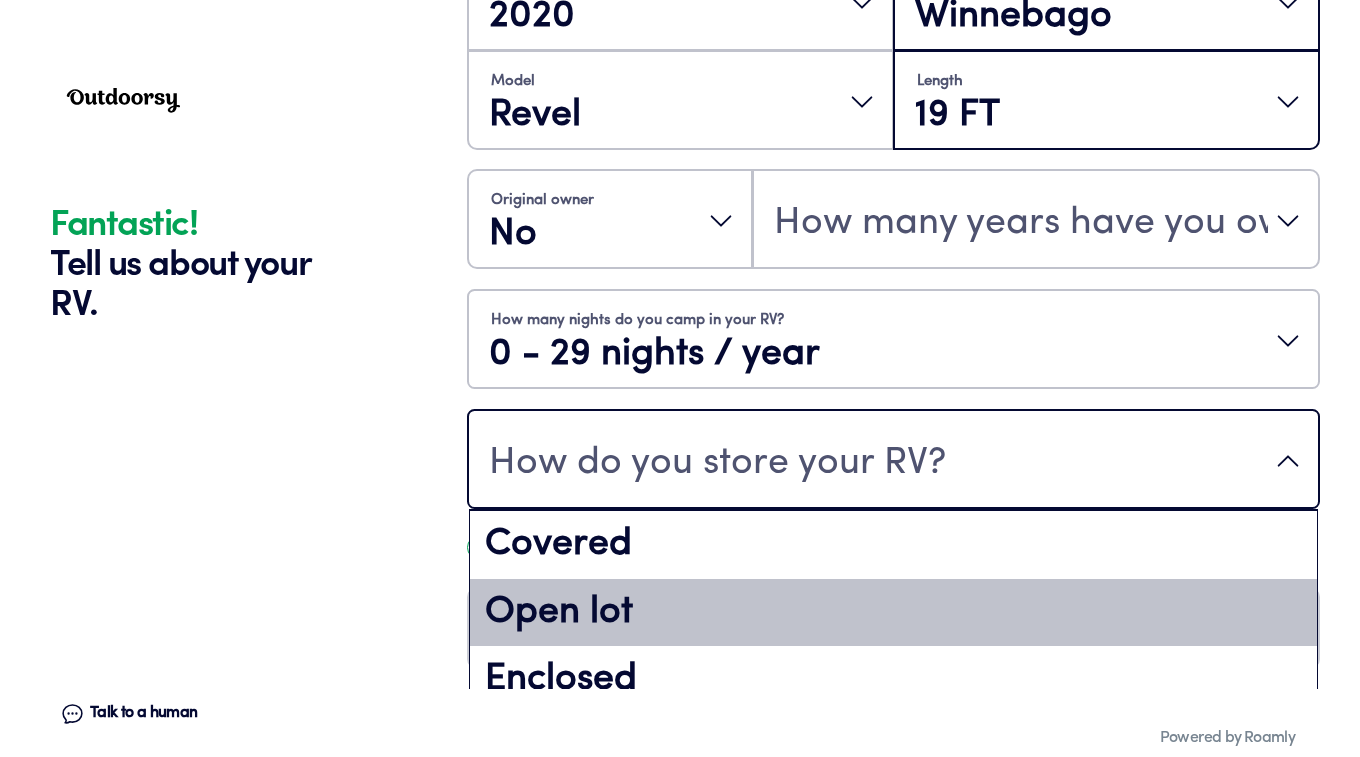click on "Open lot" at bounding box center [893, 613] 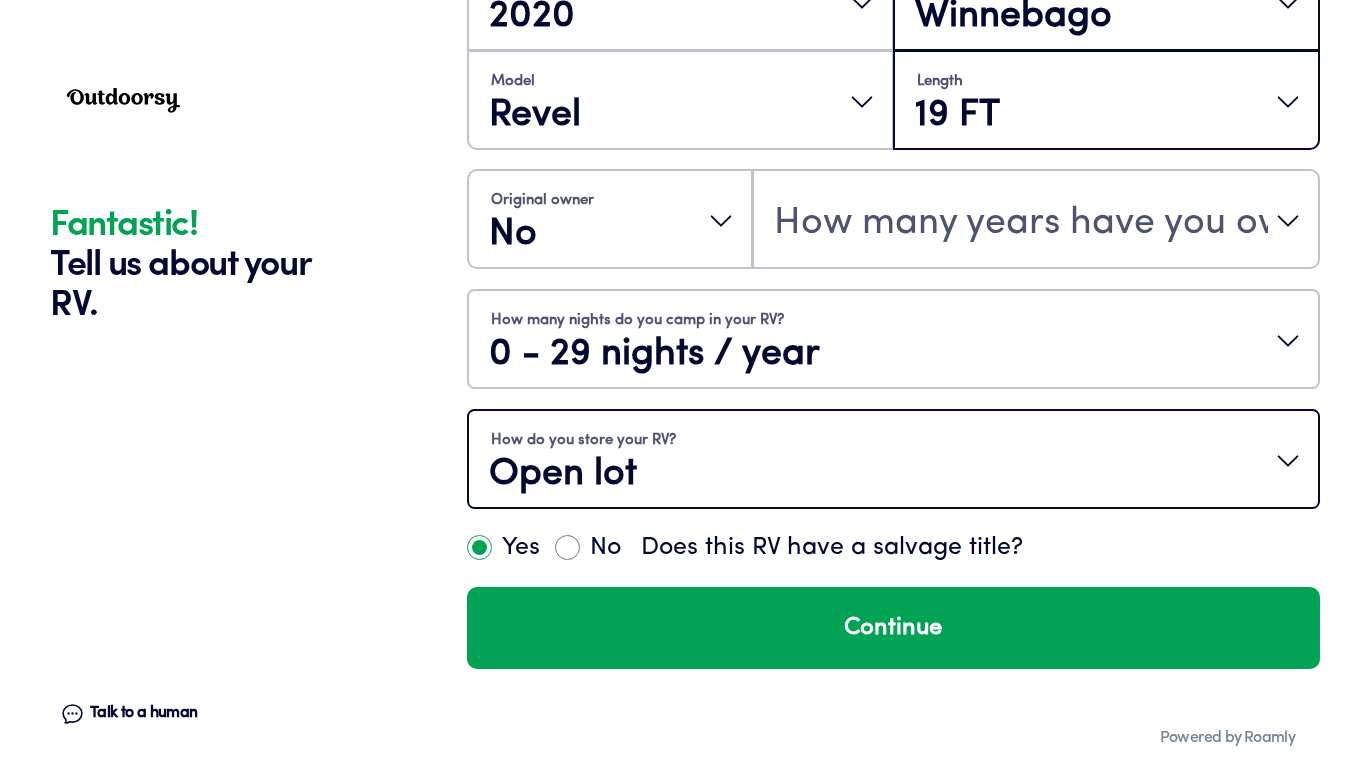 scroll, scrollTop: 596, scrollLeft: 0, axis: vertical 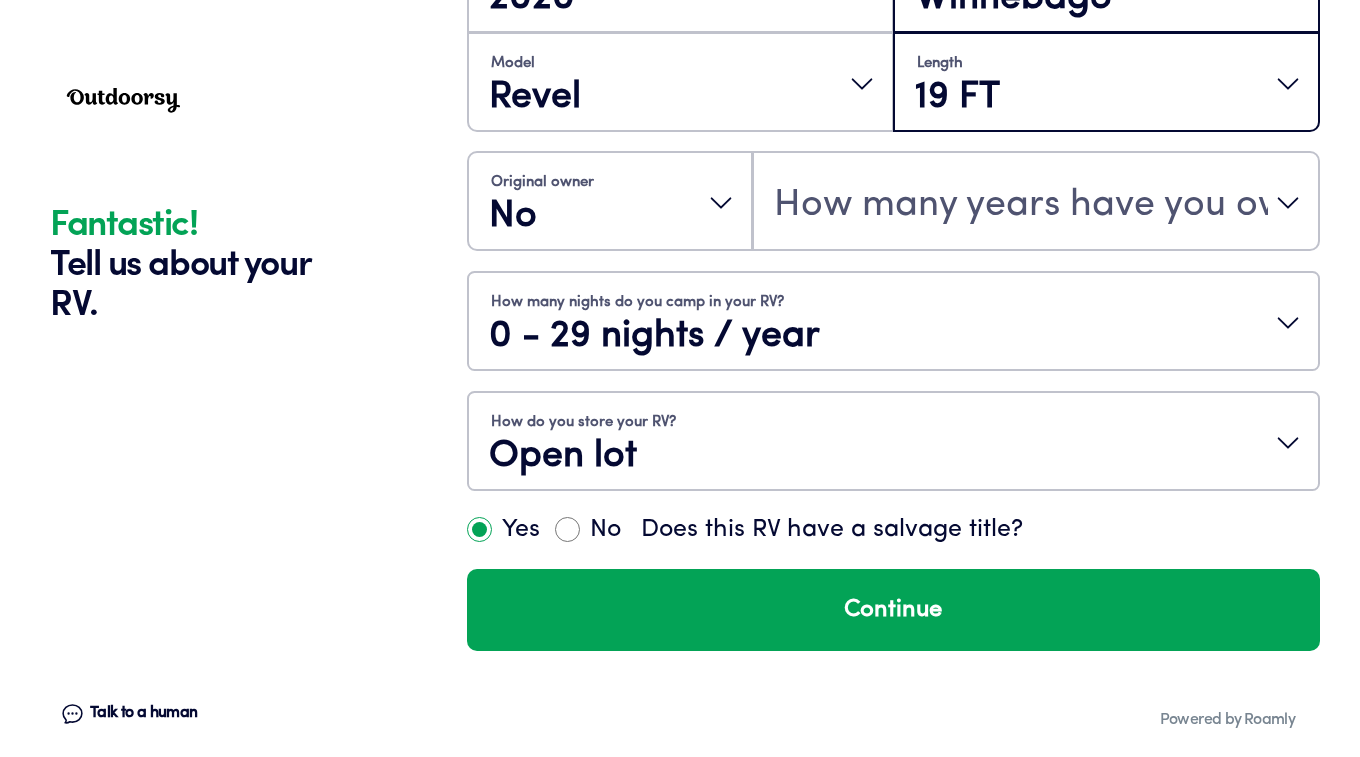 click on "Continue" at bounding box center [893, 610] 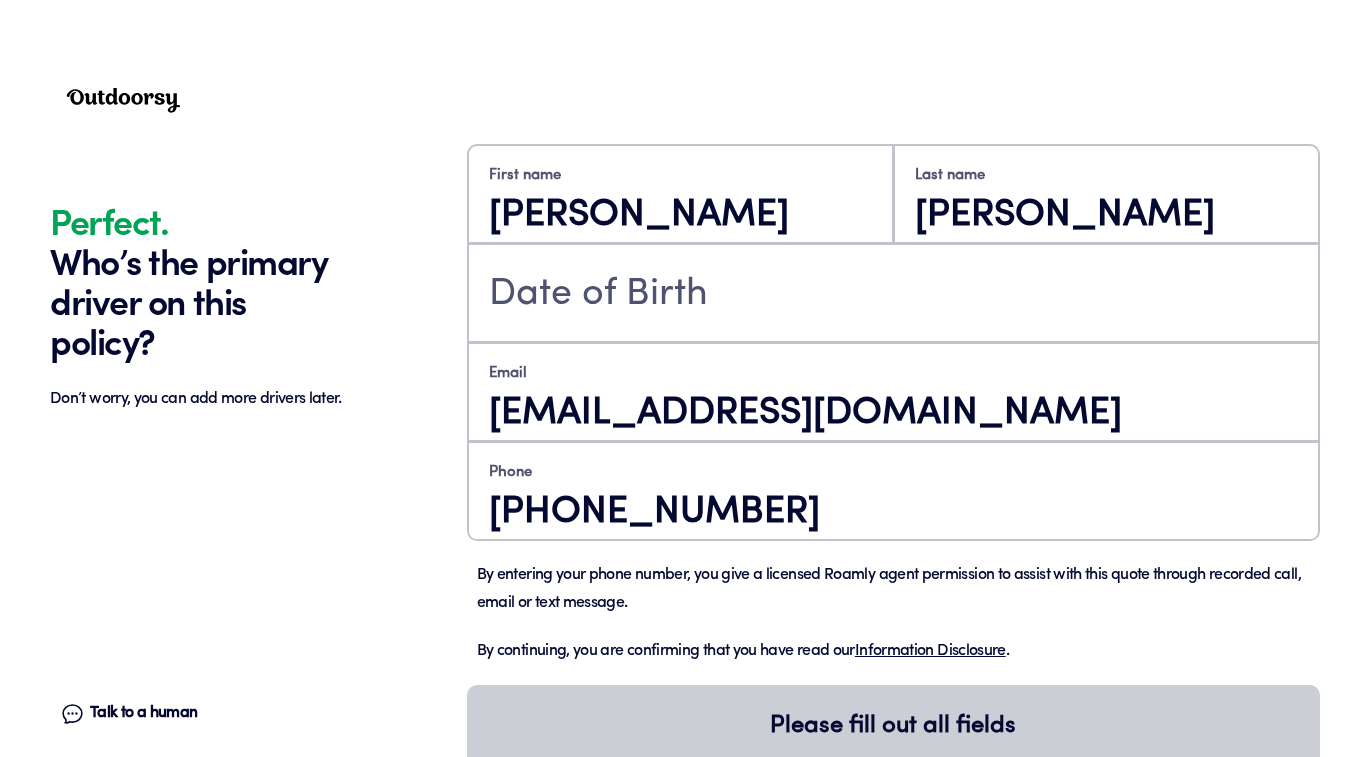 scroll, scrollTop: 1184, scrollLeft: 0, axis: vertical 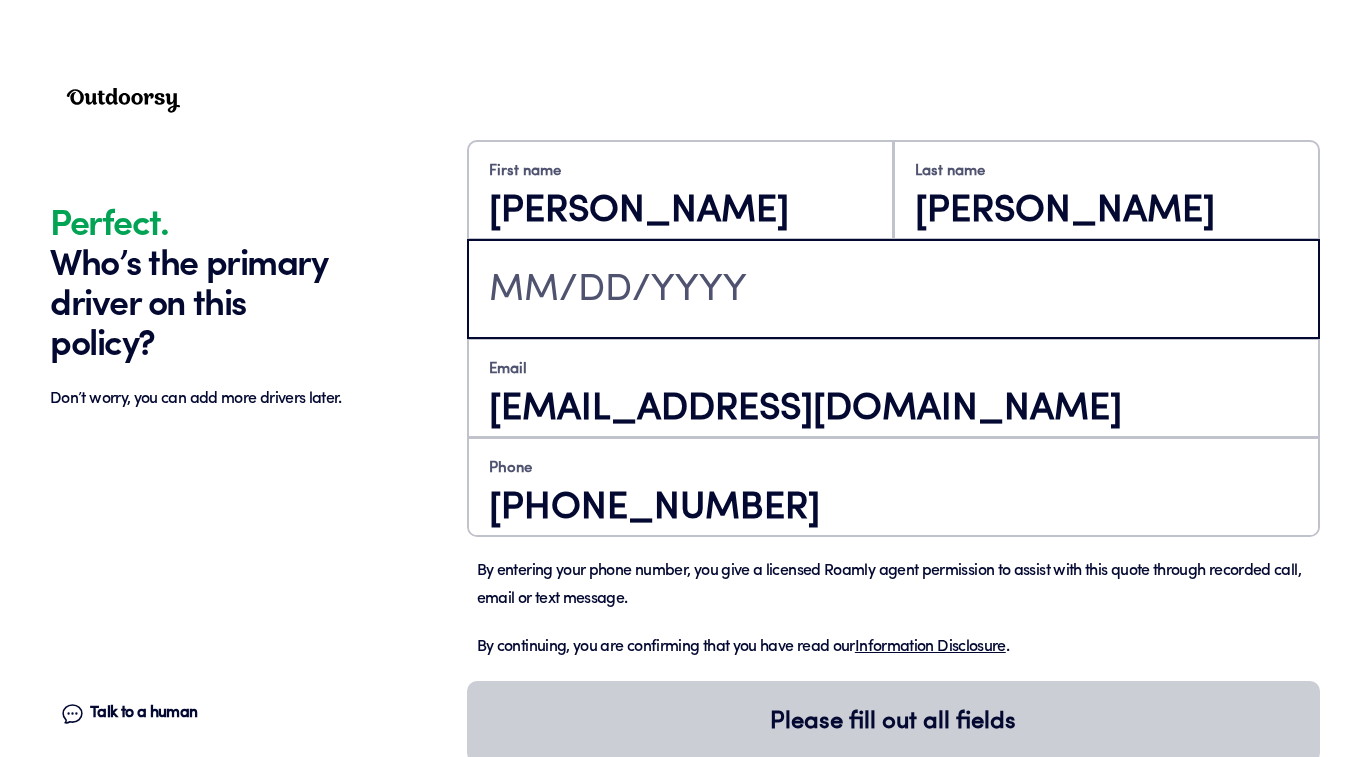 click at bounding box center (893, 291) 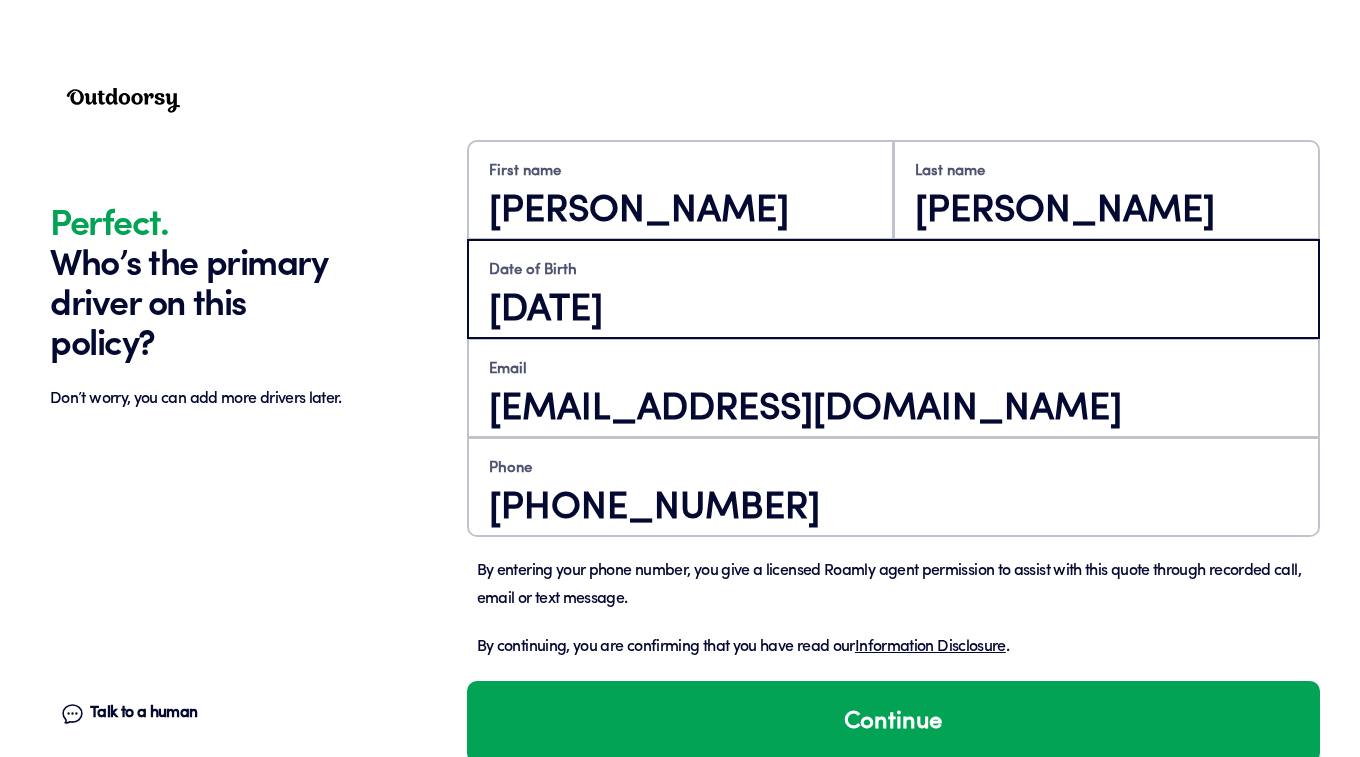 scroll, scrollTop: 1296, scrollLeft: 0, axis: vertical 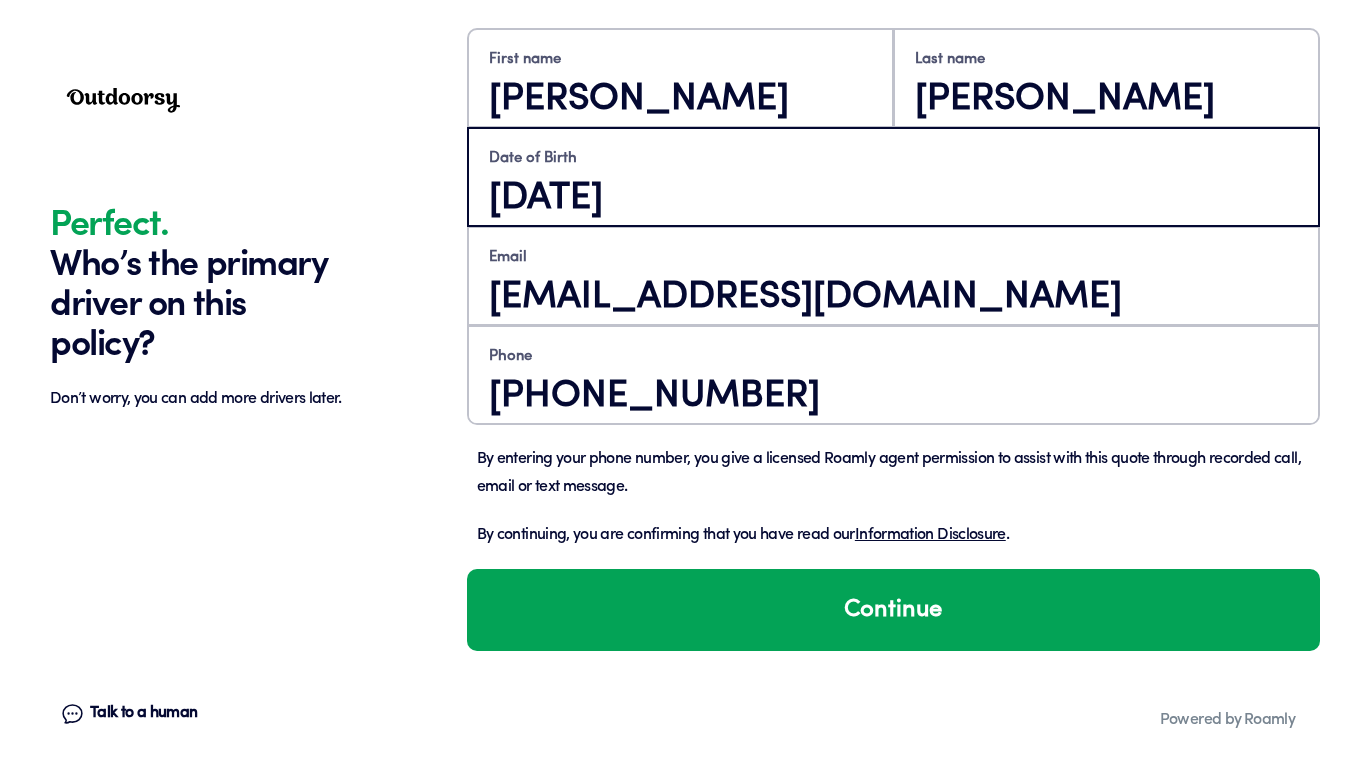 type on "[DATE]" 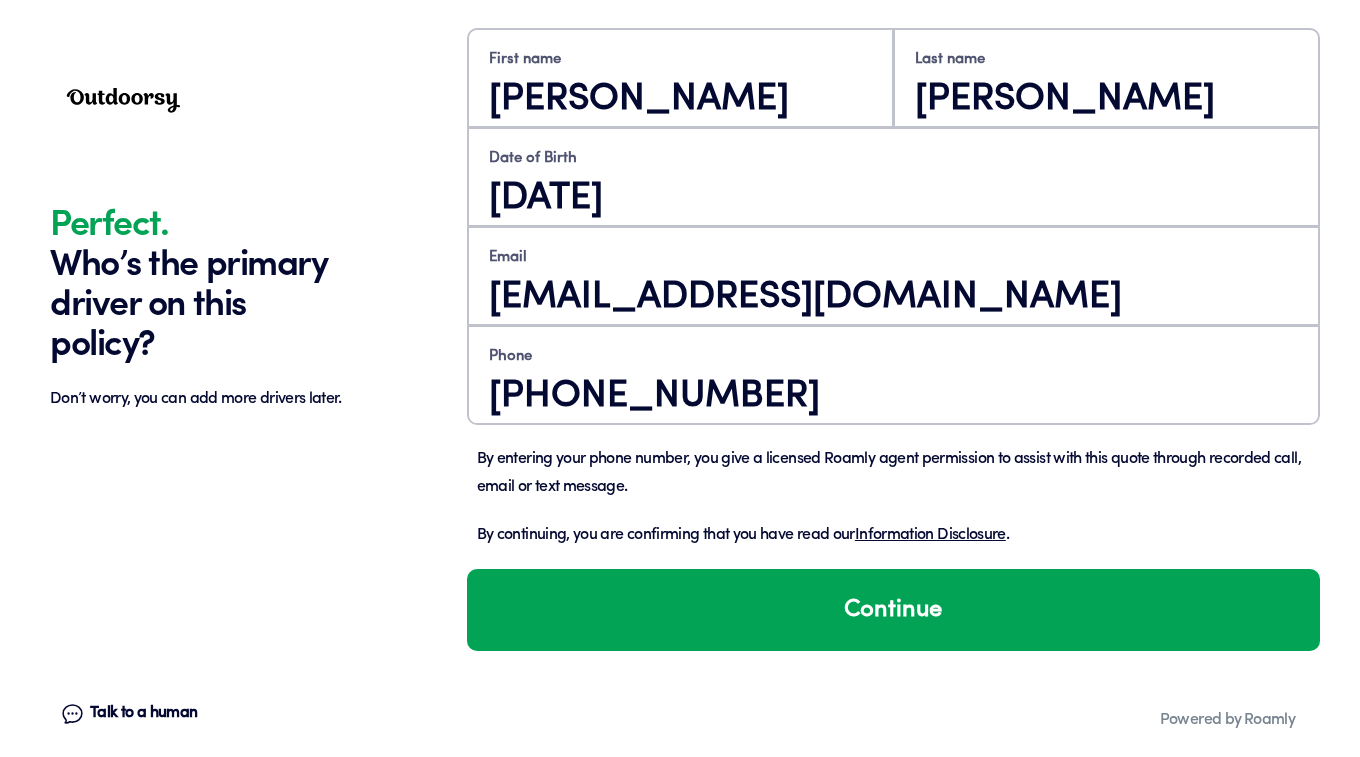 click on "Continue" at bounding box center (893, 610) 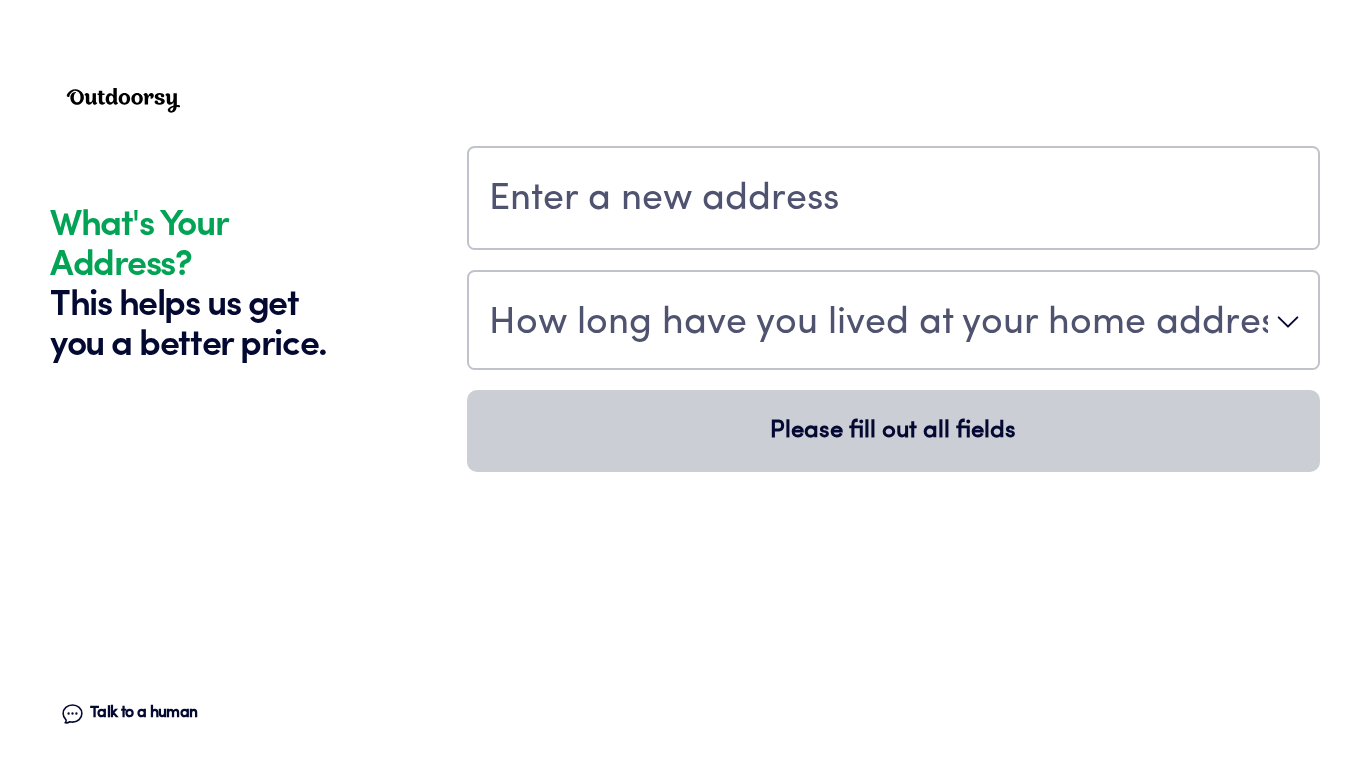 scroll, scrollTop: 1884, scrollLeft: 0, axis: vertical 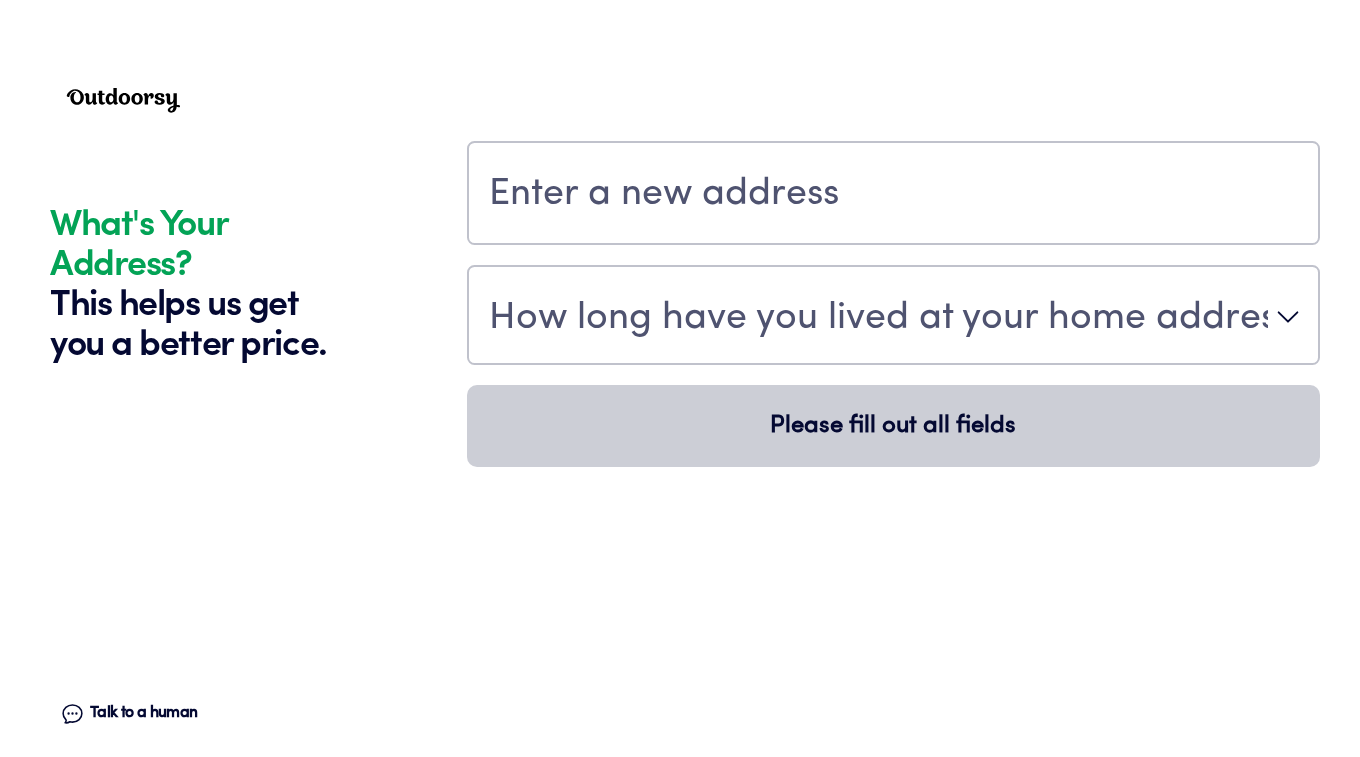 click at bounding box center (893, 195) 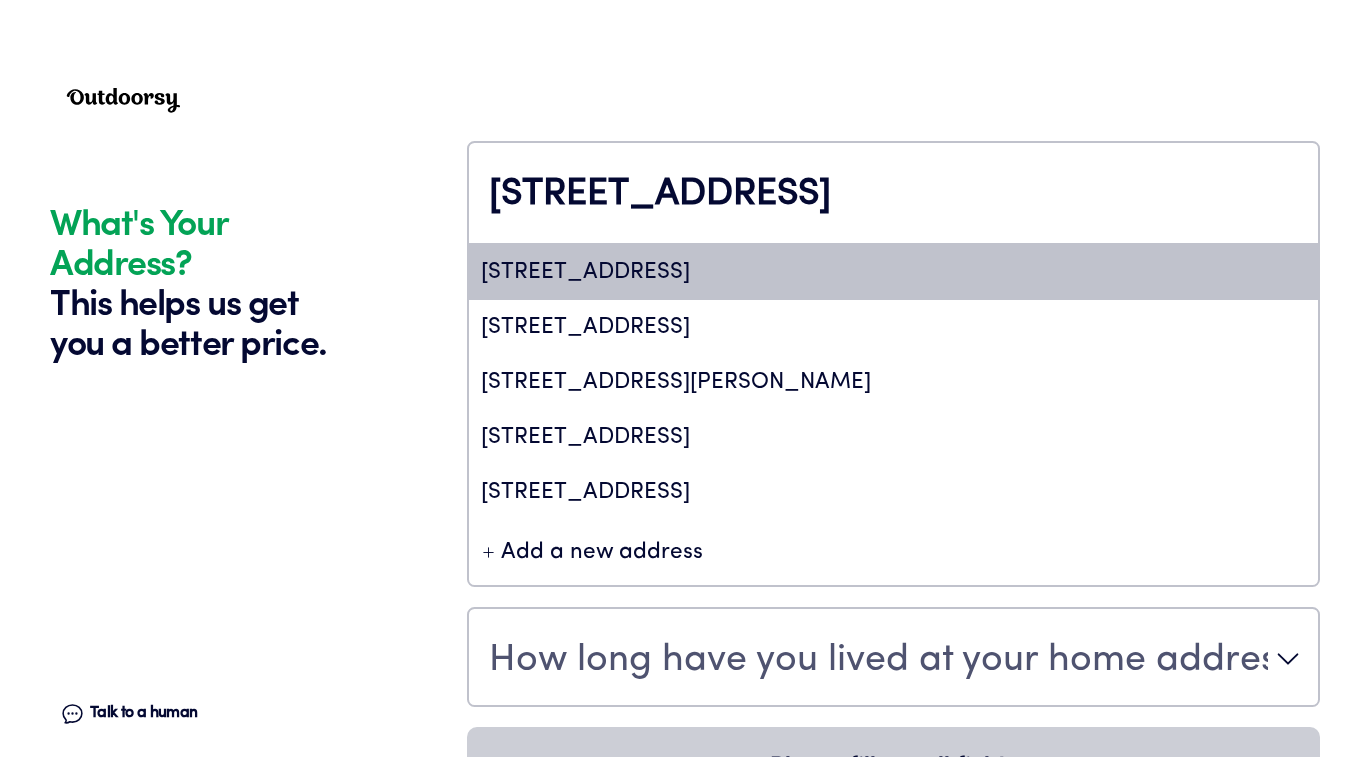 click on "[STREET_ADDRESS]" at bounding box center [893, 272] 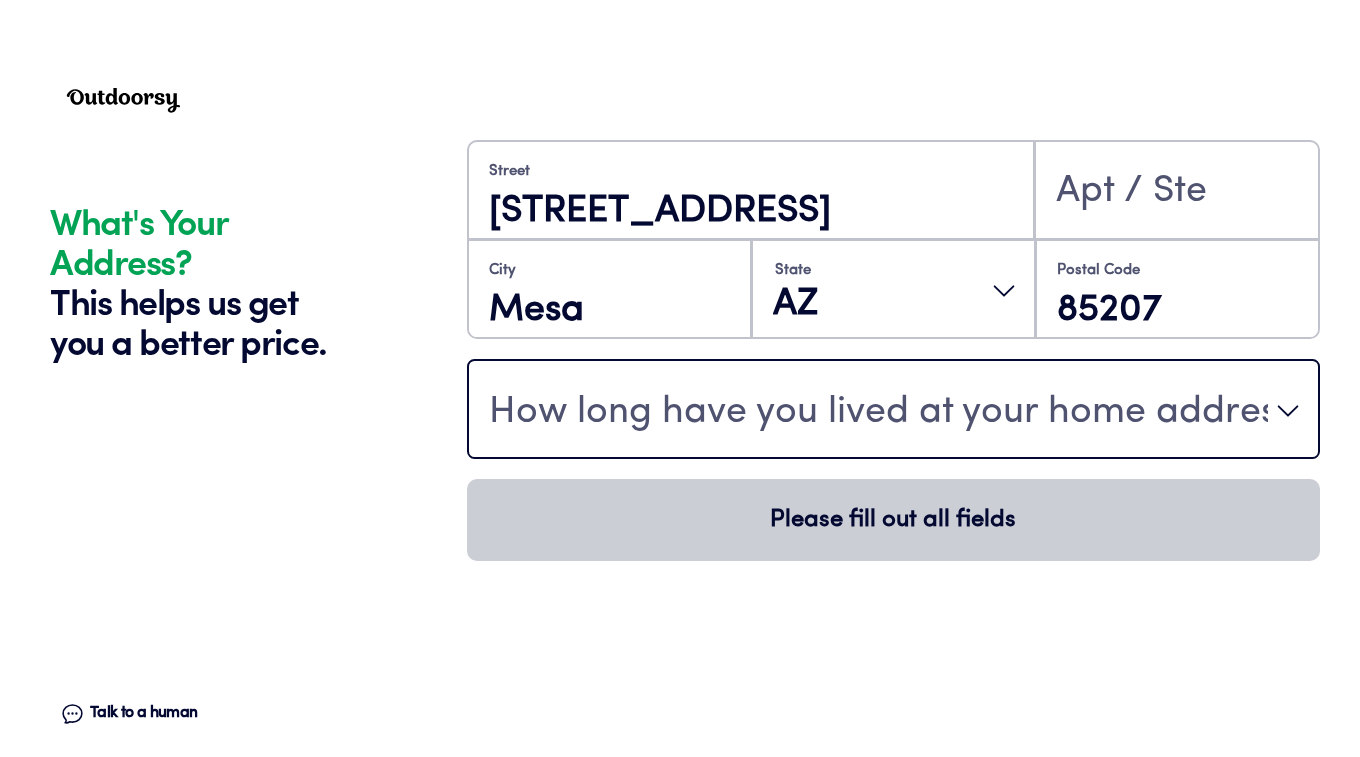 click on "How long have you lived at your home address?" at bounding box center [878, 413] 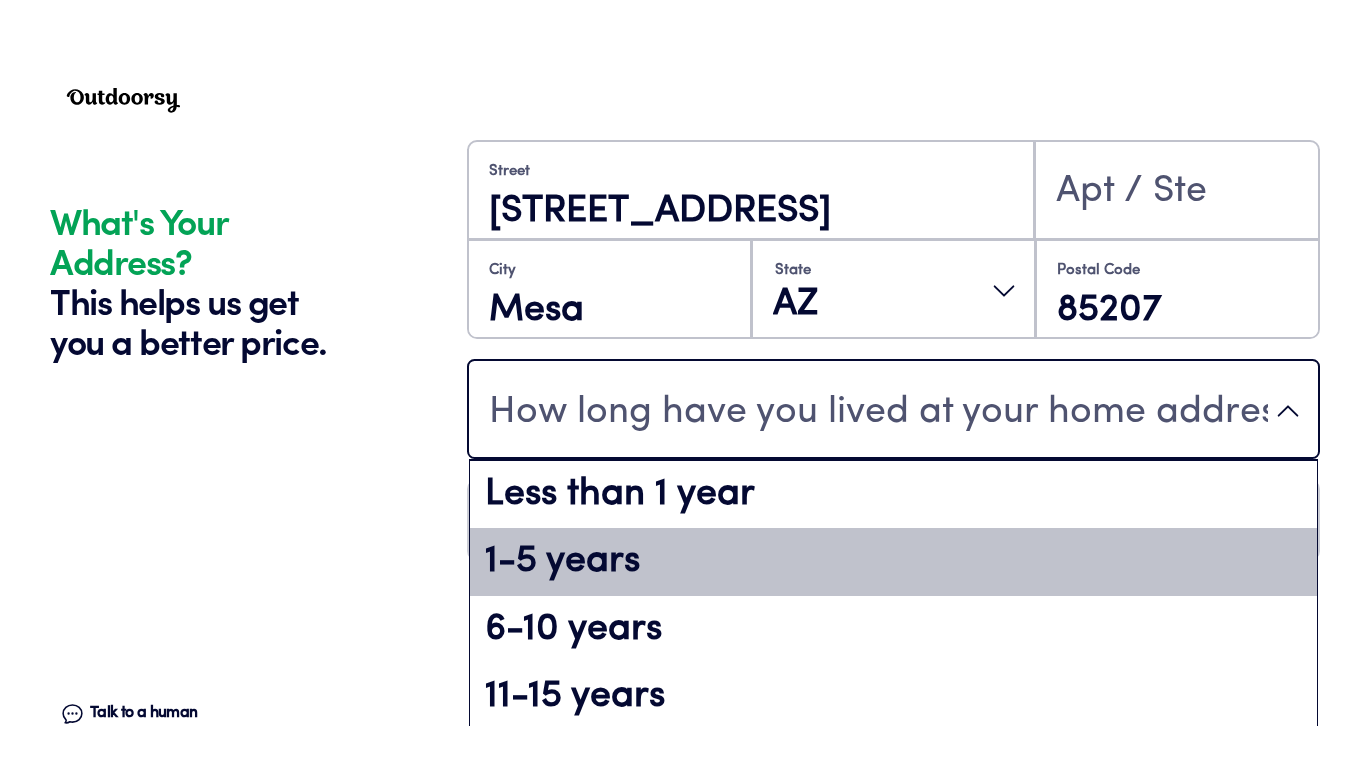 click on "1-5 years" at bounding box center (893, 562) 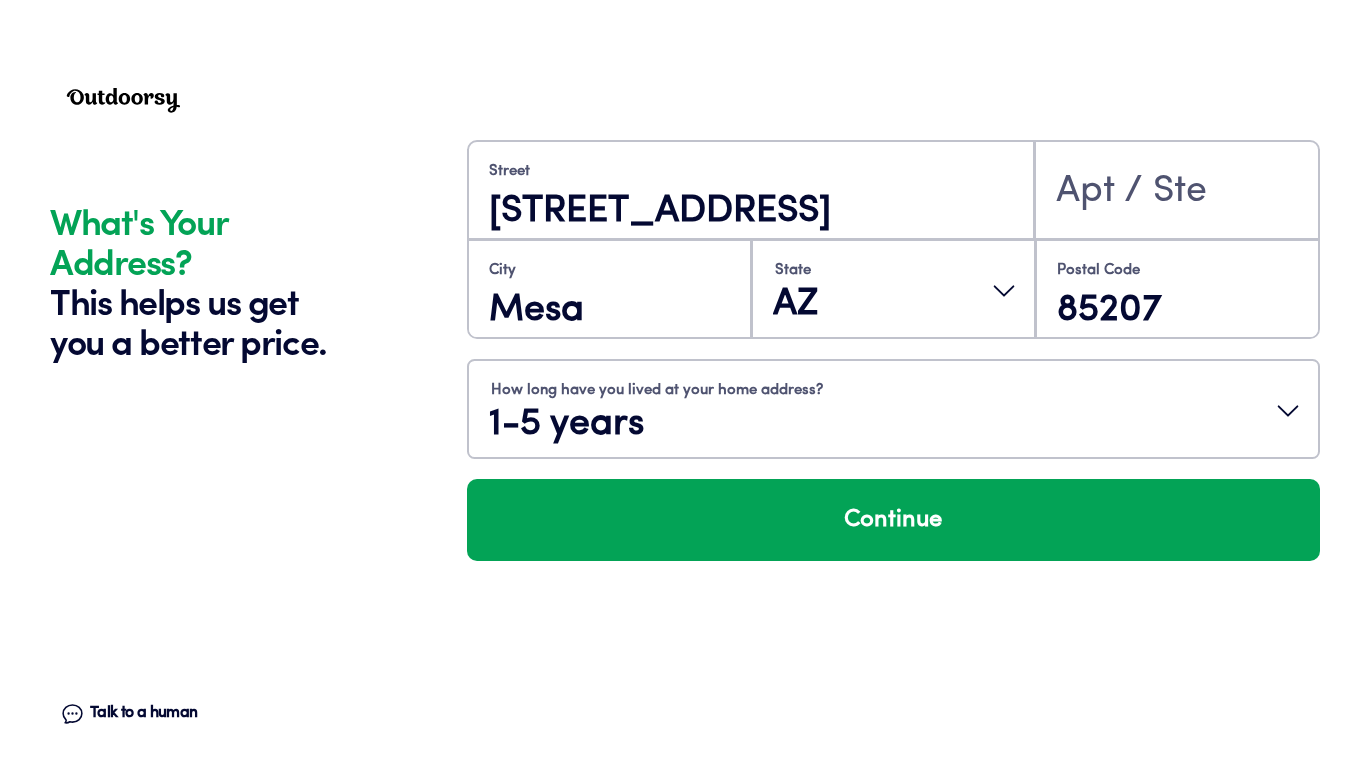 click on "Continue" at bounding box center (893, 520) 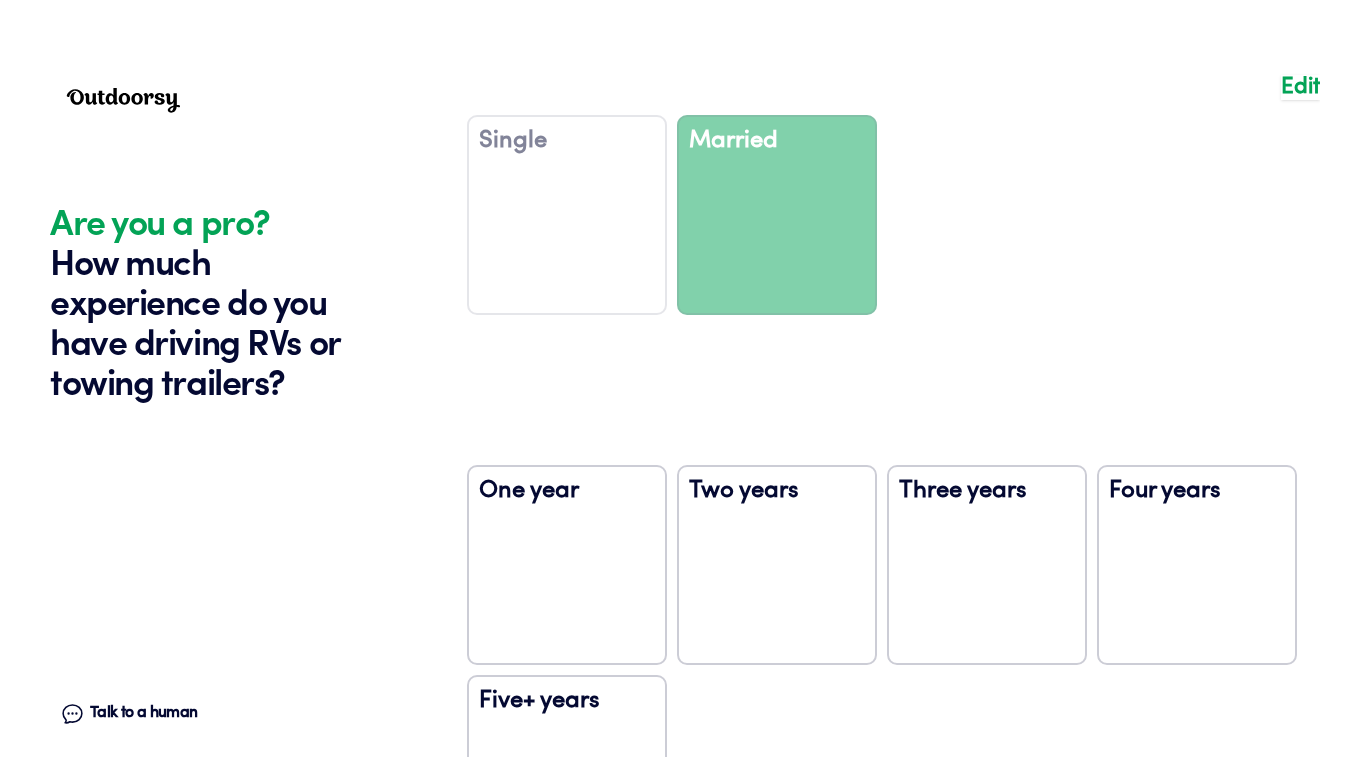 scroll, scrollTop: 2420, scrollLeft: 0, axis: vertical 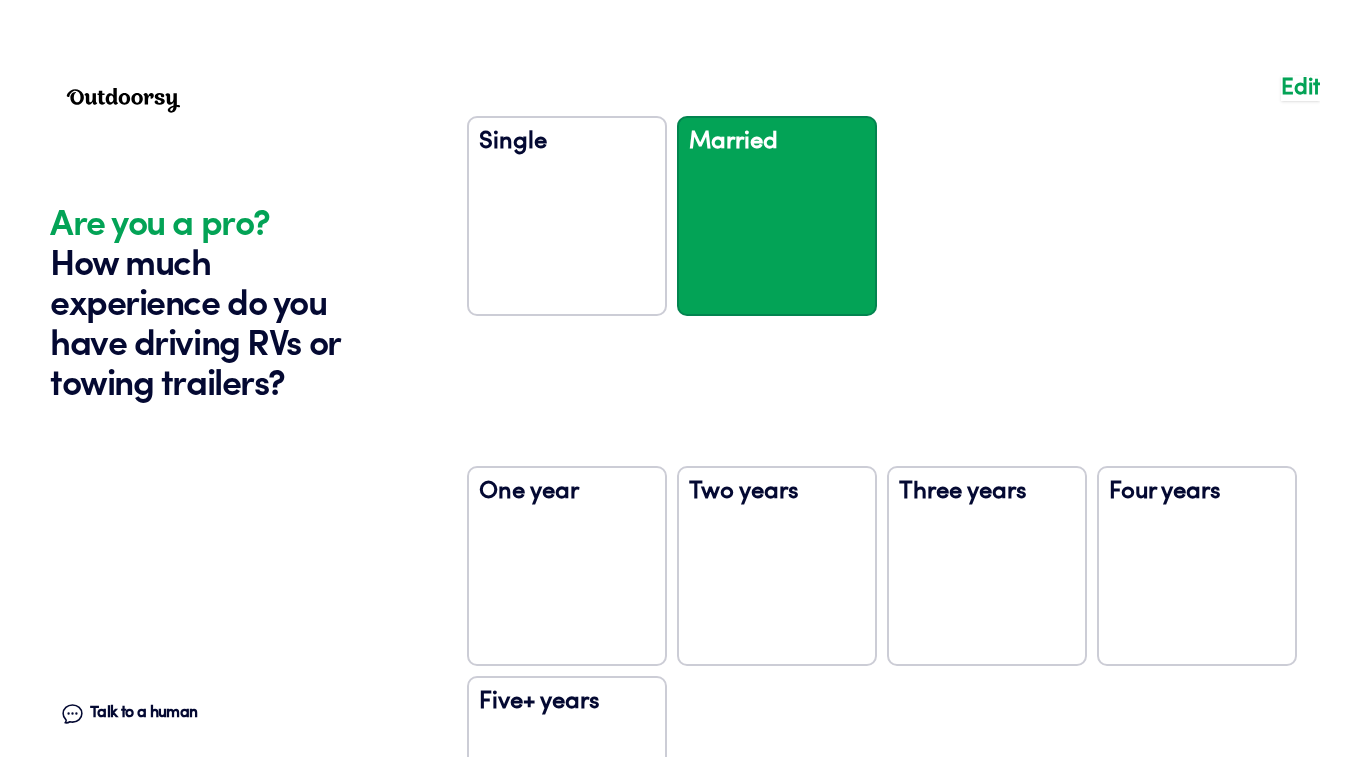 click at bounding box center (893, 211) 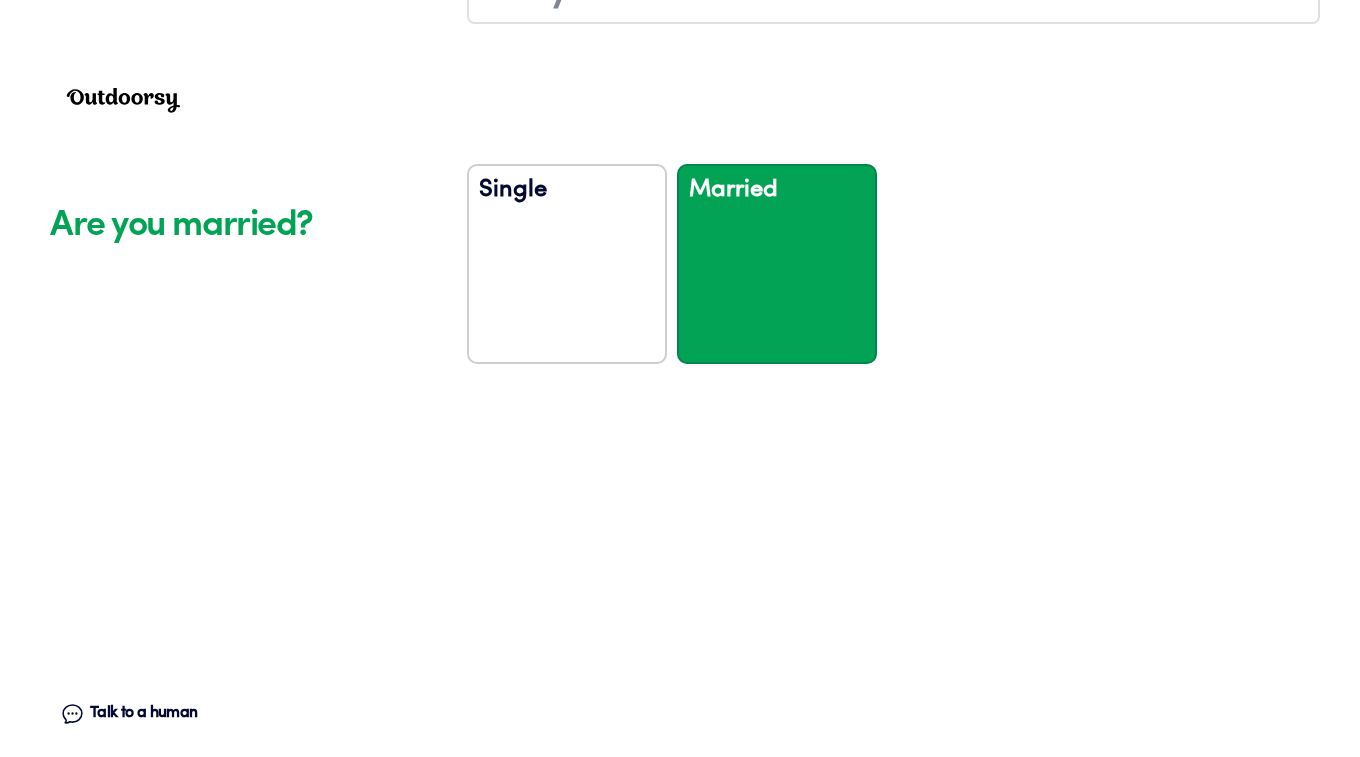 scroll, scrollTop: 2355, scrollLeft: 0, axis: vertical 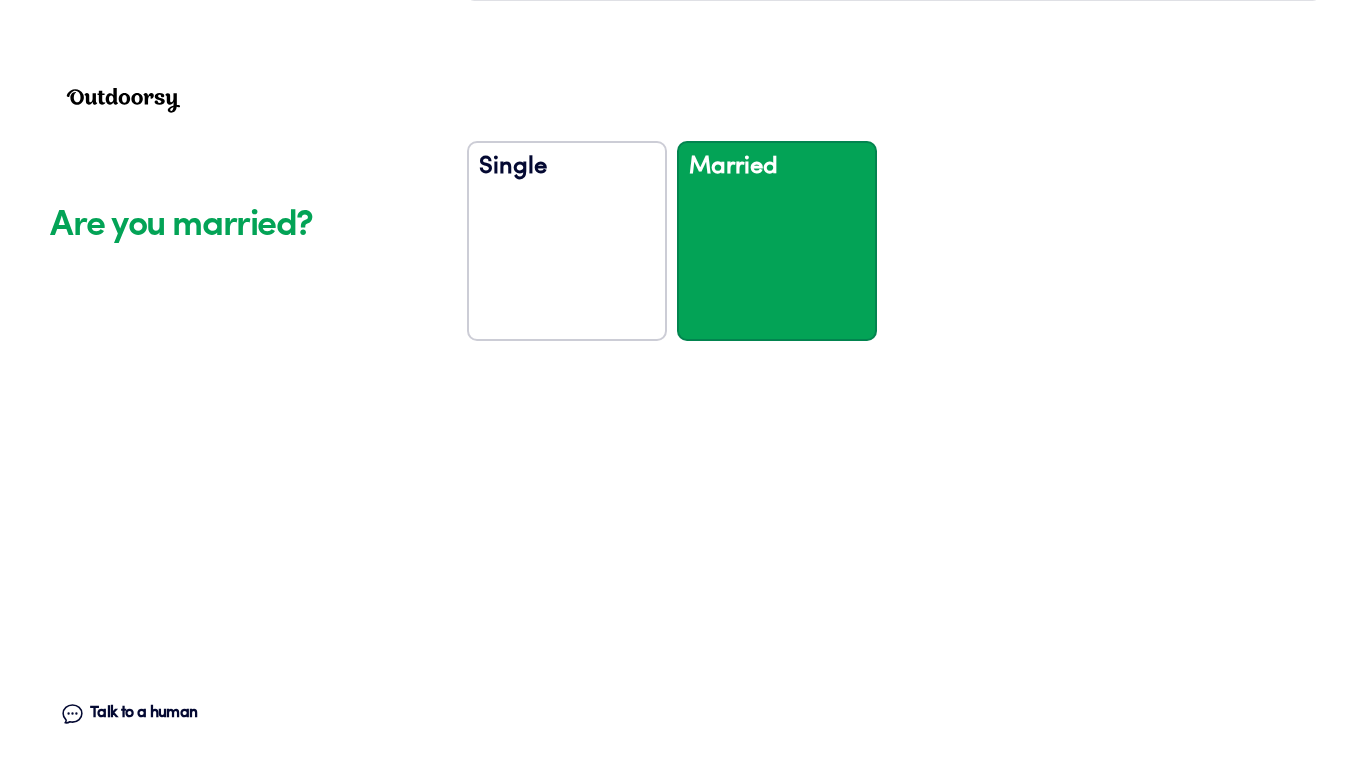 click on "Single" at bounding box center [567, 241] 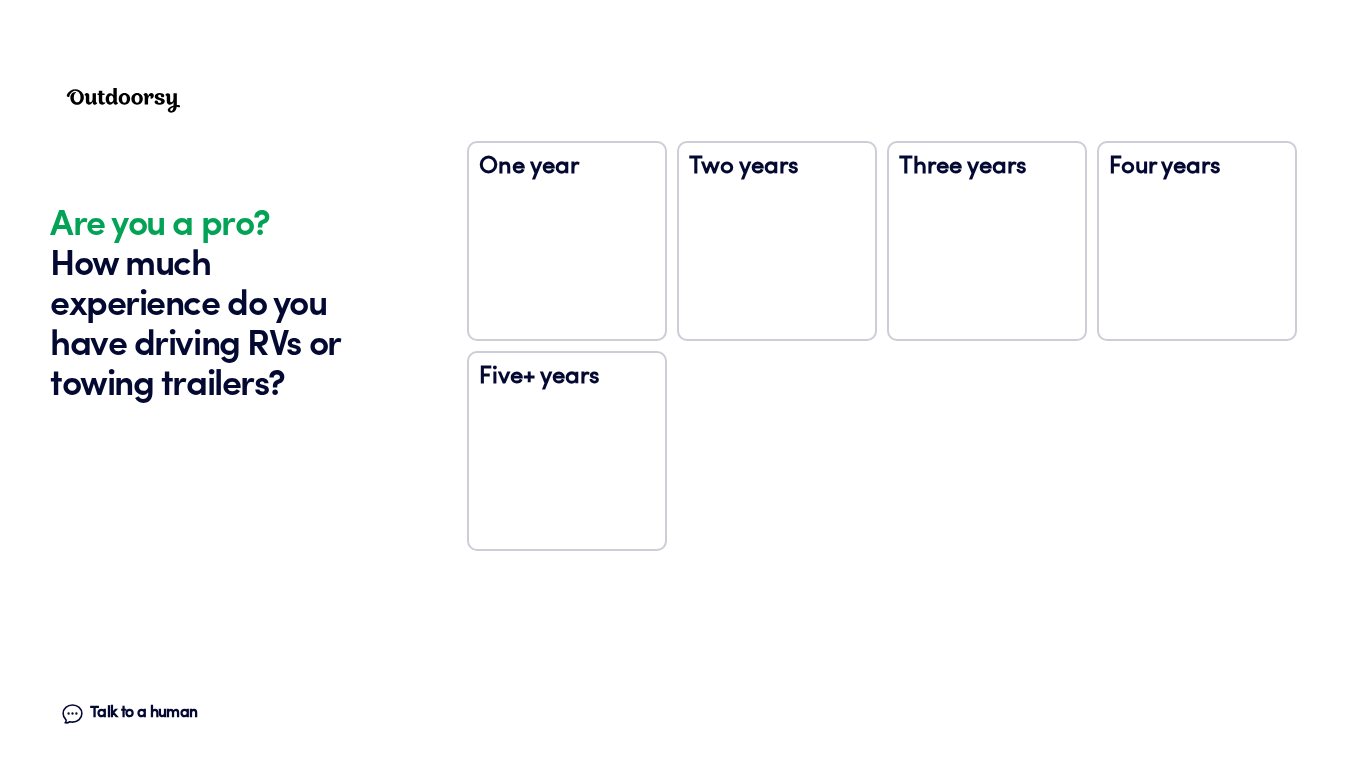 scroll, scrollTop: 2745, scrollLeft: 0, axis: vertical 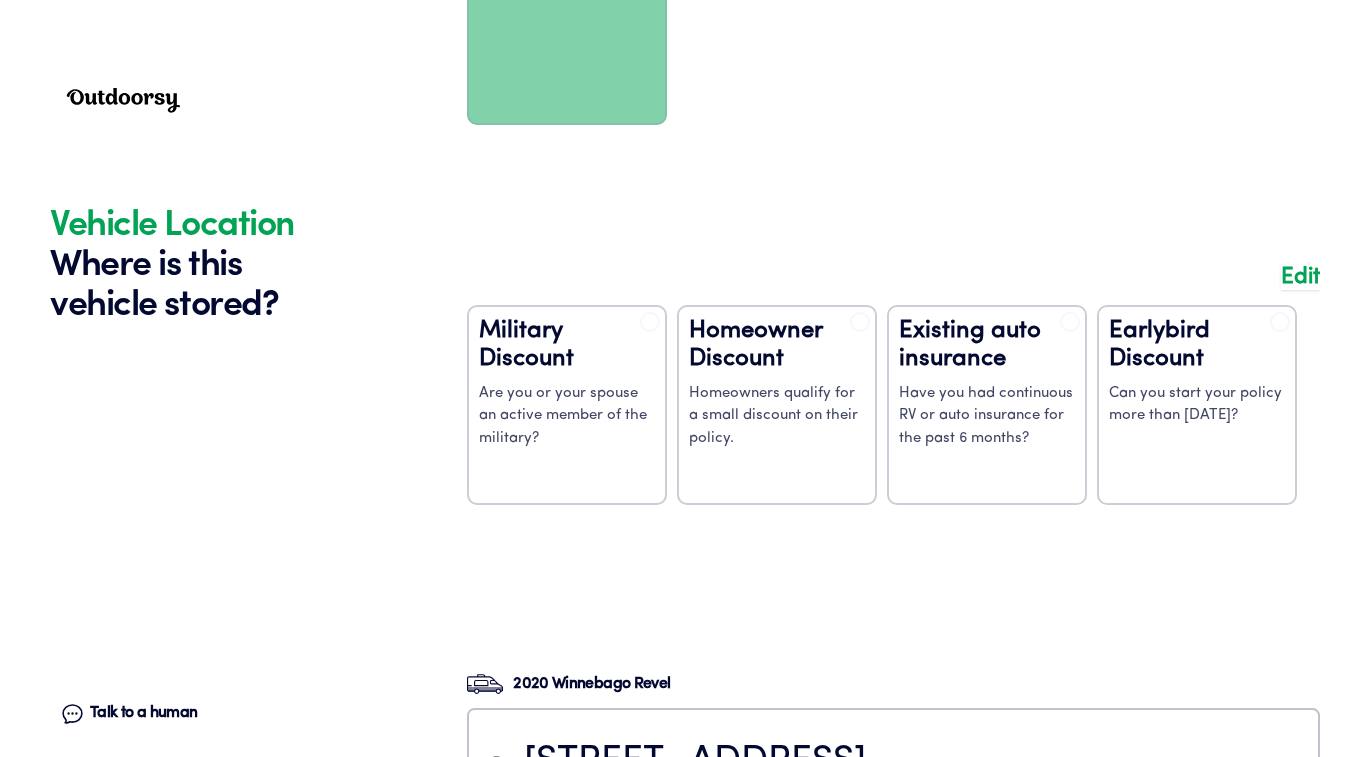 click at bounding box center [893, 400] 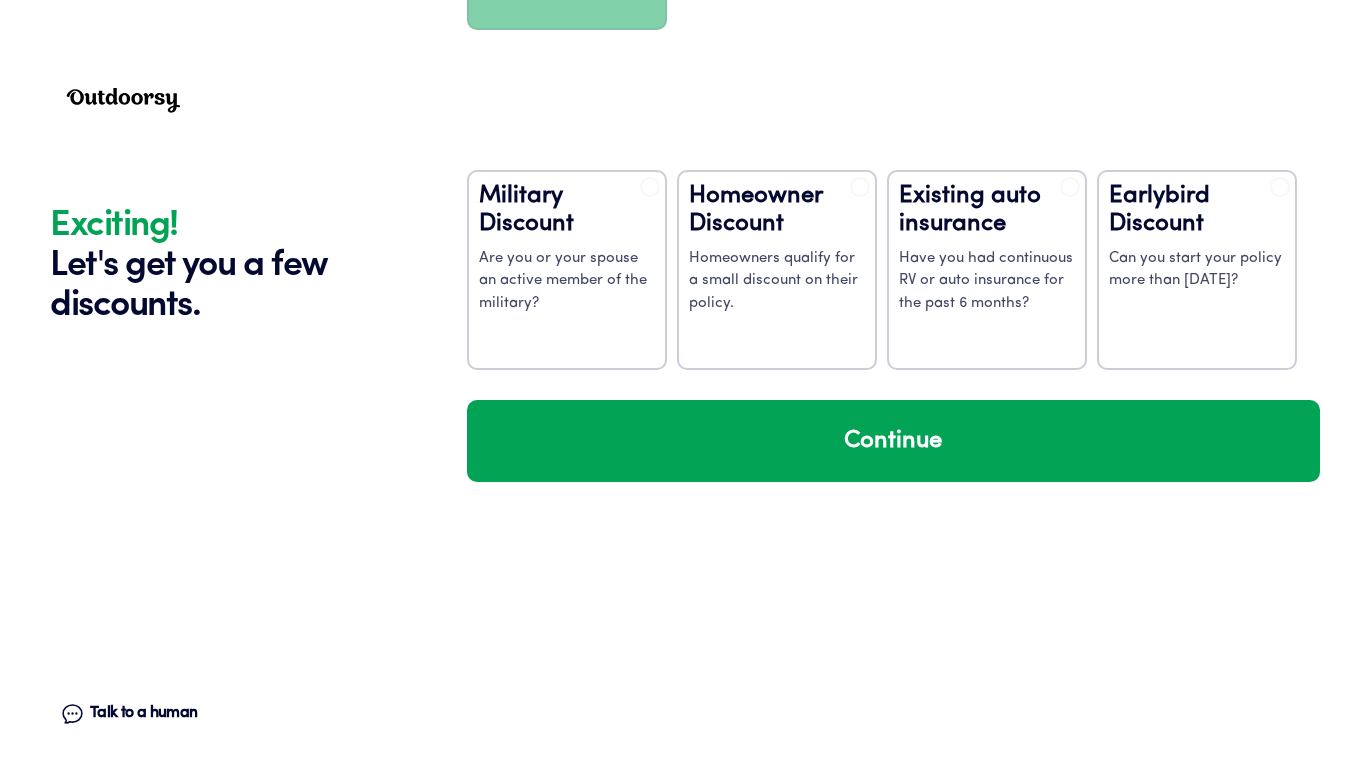 scroll, scrollTop: 3335, scrollLeft: 0, axis: vertical 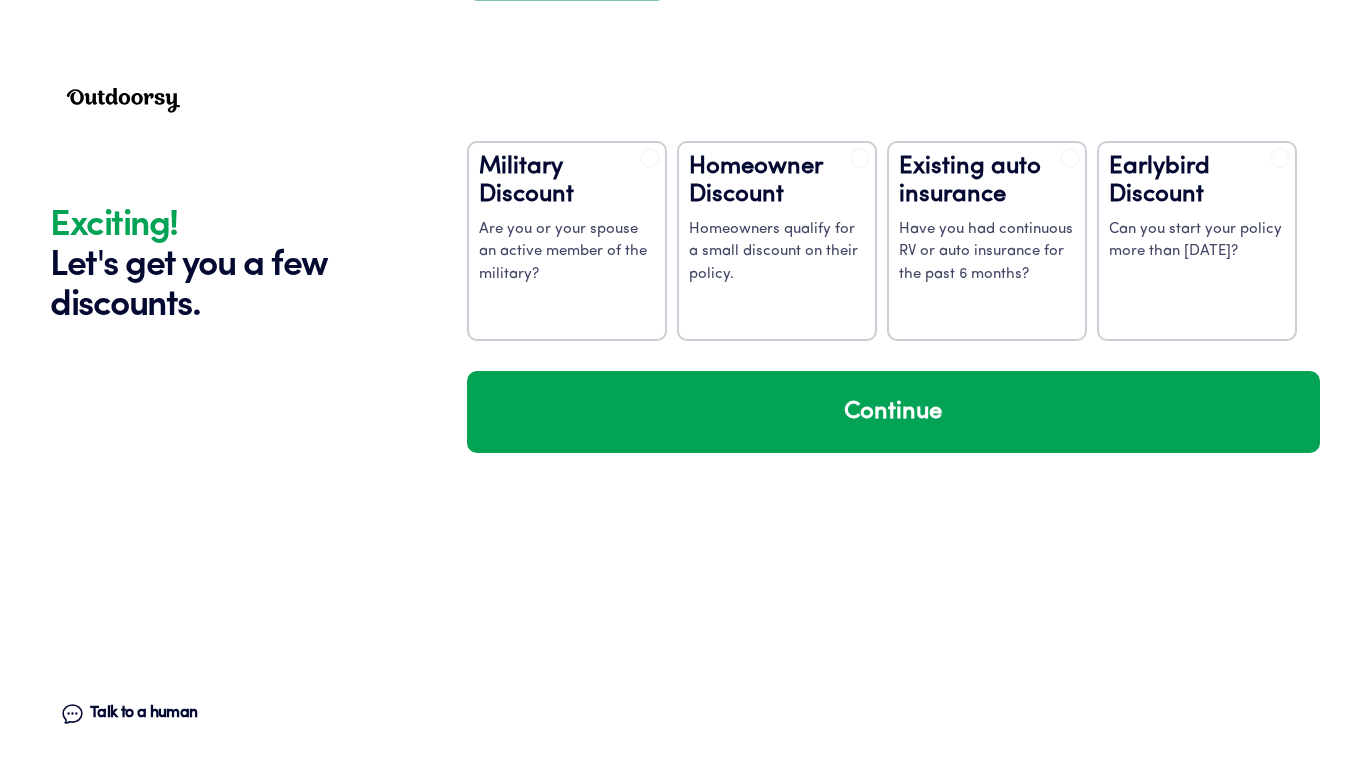 click on "Are you or your spouse an active member of the military?" at bounding box center (567, 253) 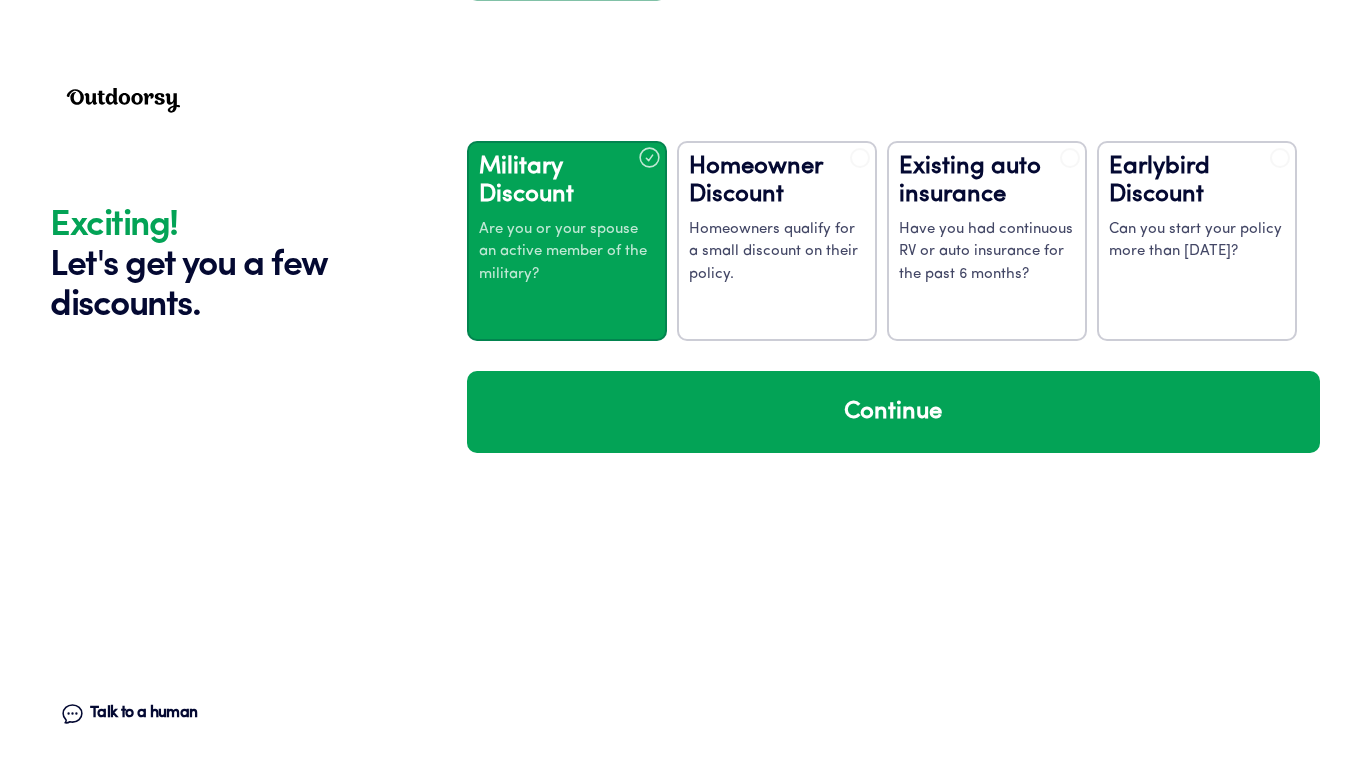 click on "Are you or your spouse an active member of the military?" at bounding box center [567, 253] 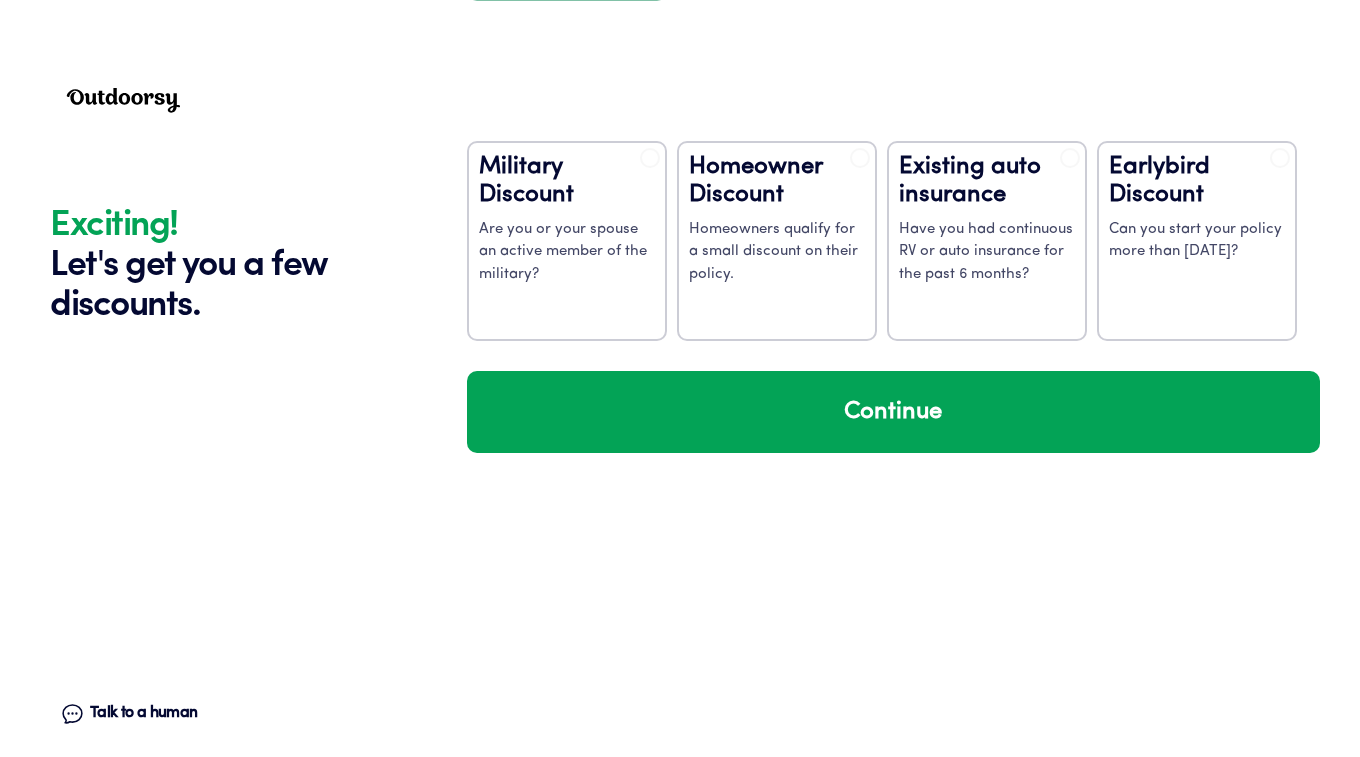 click on "Homeowners qualify for a small discount on their policy." at bounding box center (777, 253) 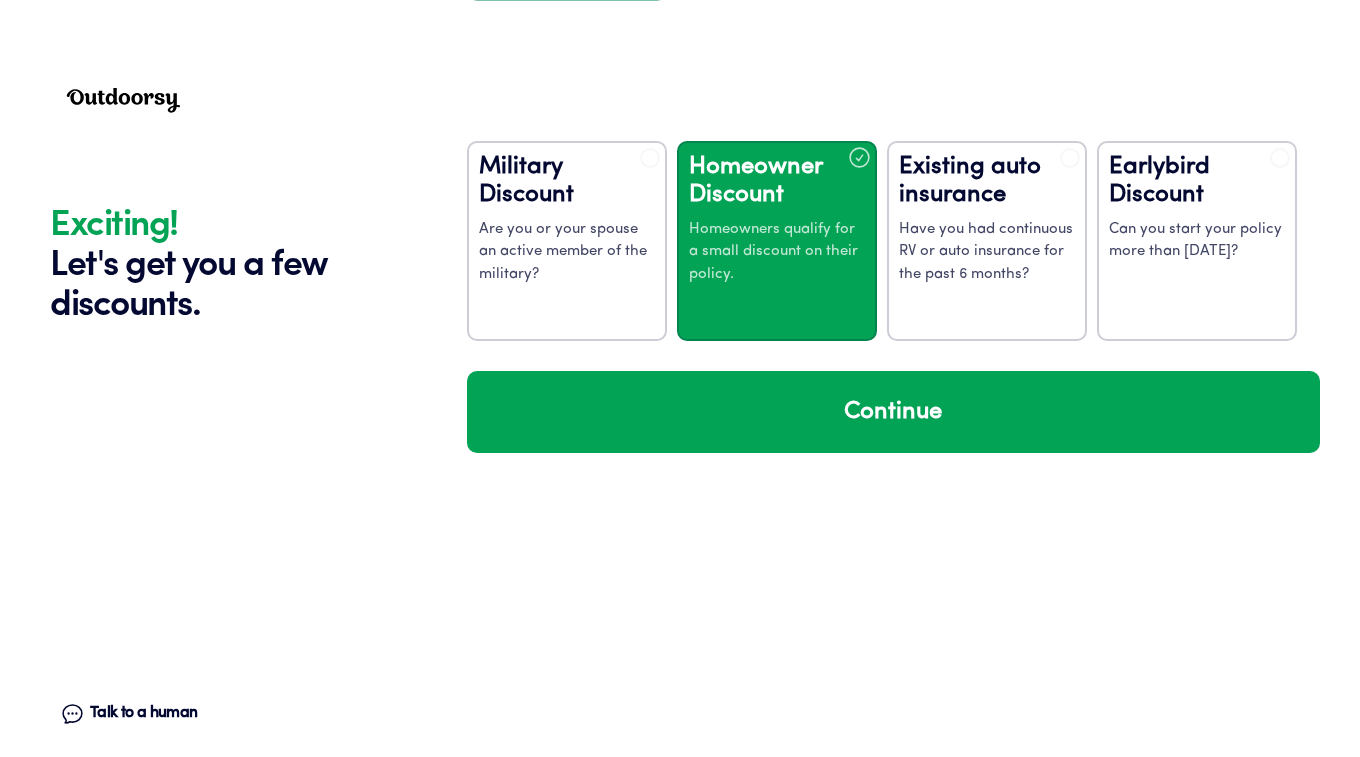 click on "Existing auto insurance" at bounding box center (987, 181) 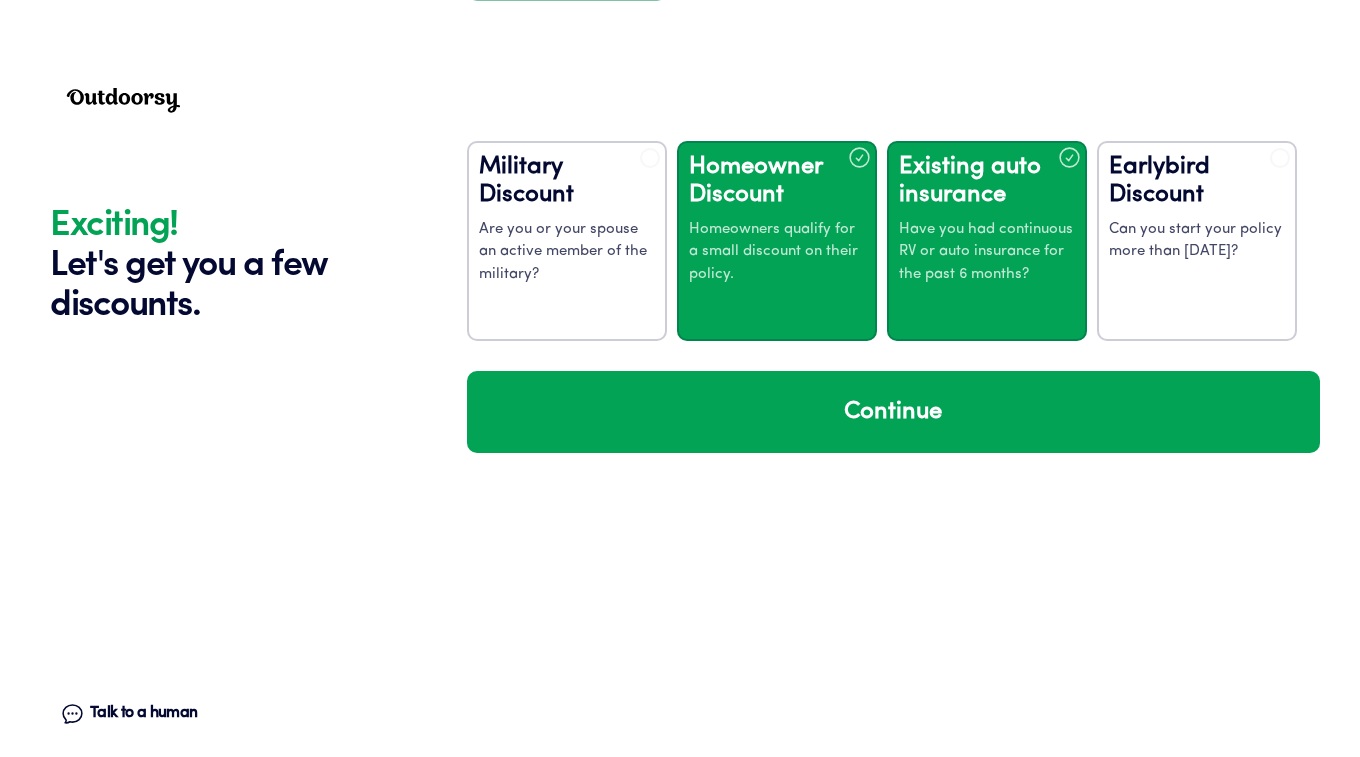 click on "Can you start your policy more than [DATE]?" at bounding box center (1197, 241) 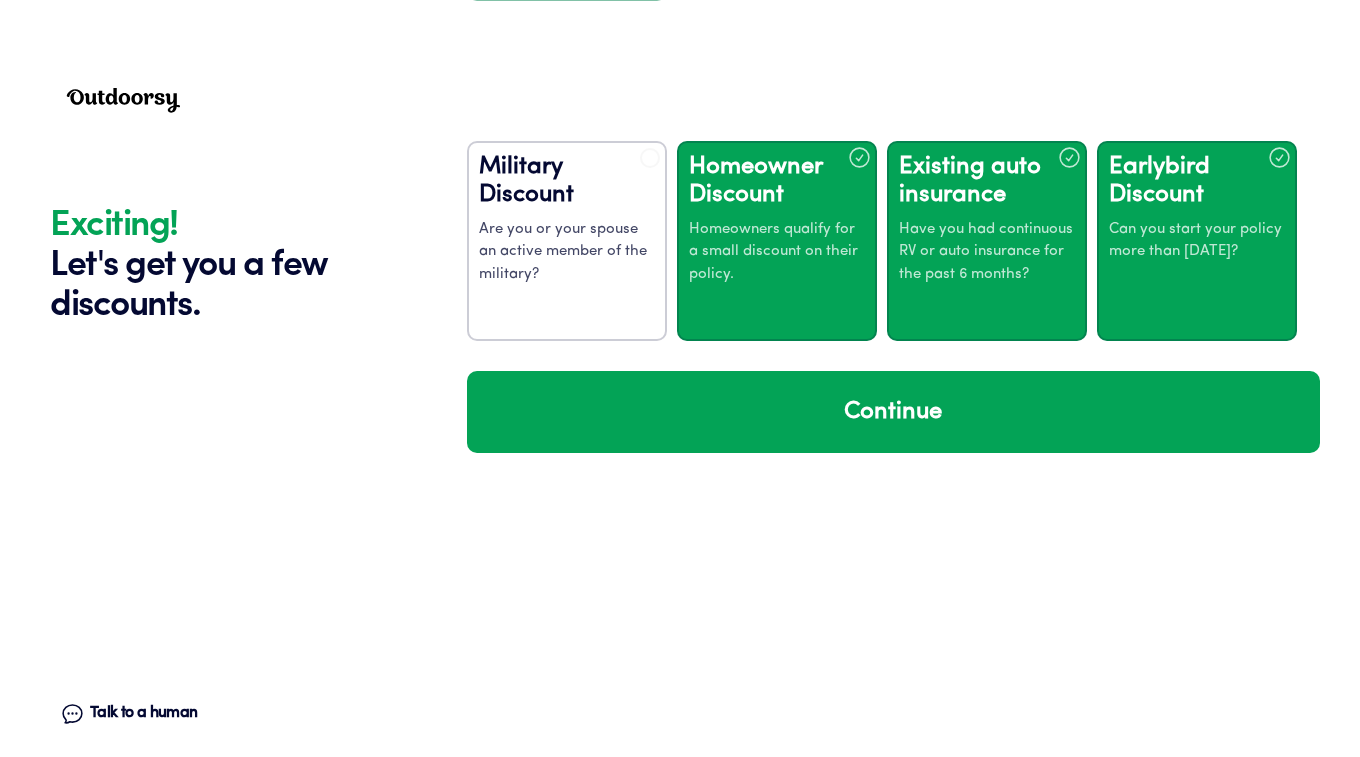 click on "Continue" at bounding box center (893, 412) 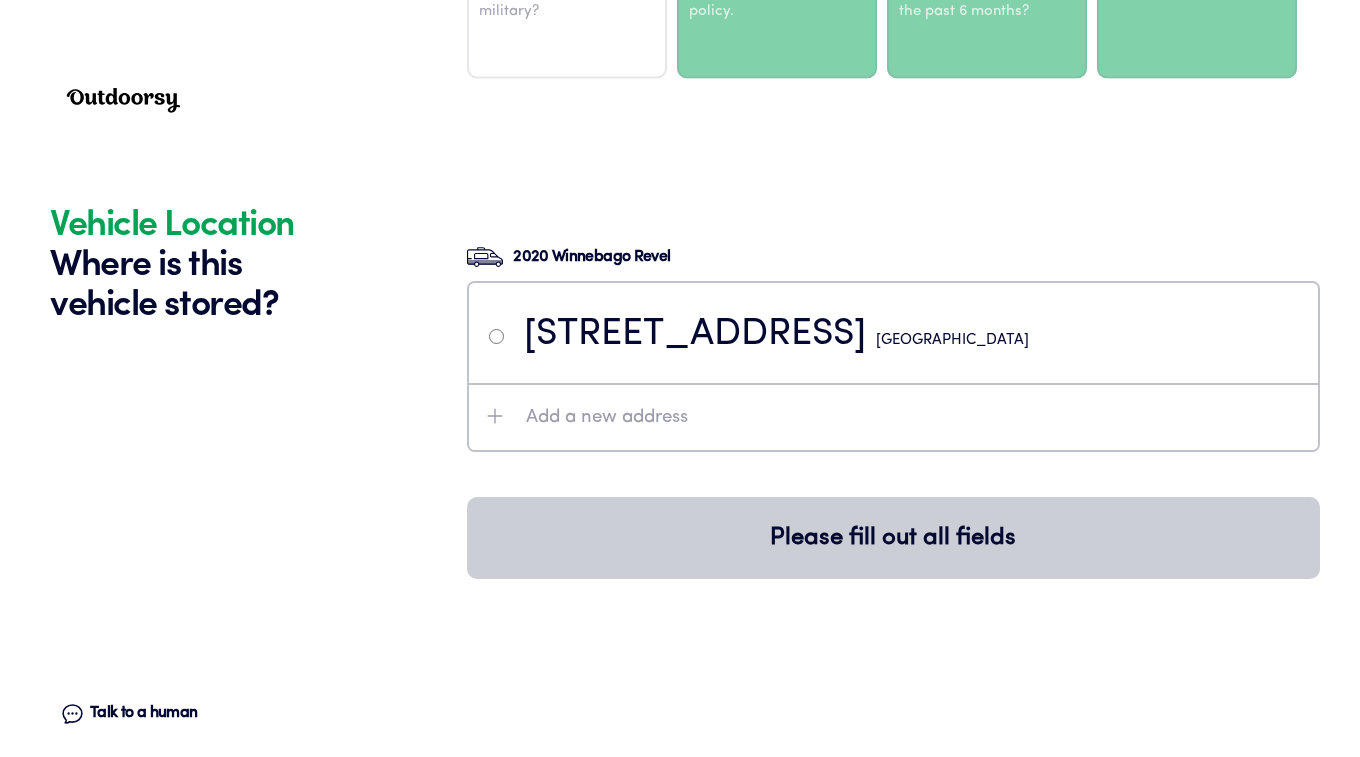 scroll, scrollTop: 3725, scrollLeft: 0, axis: vertical 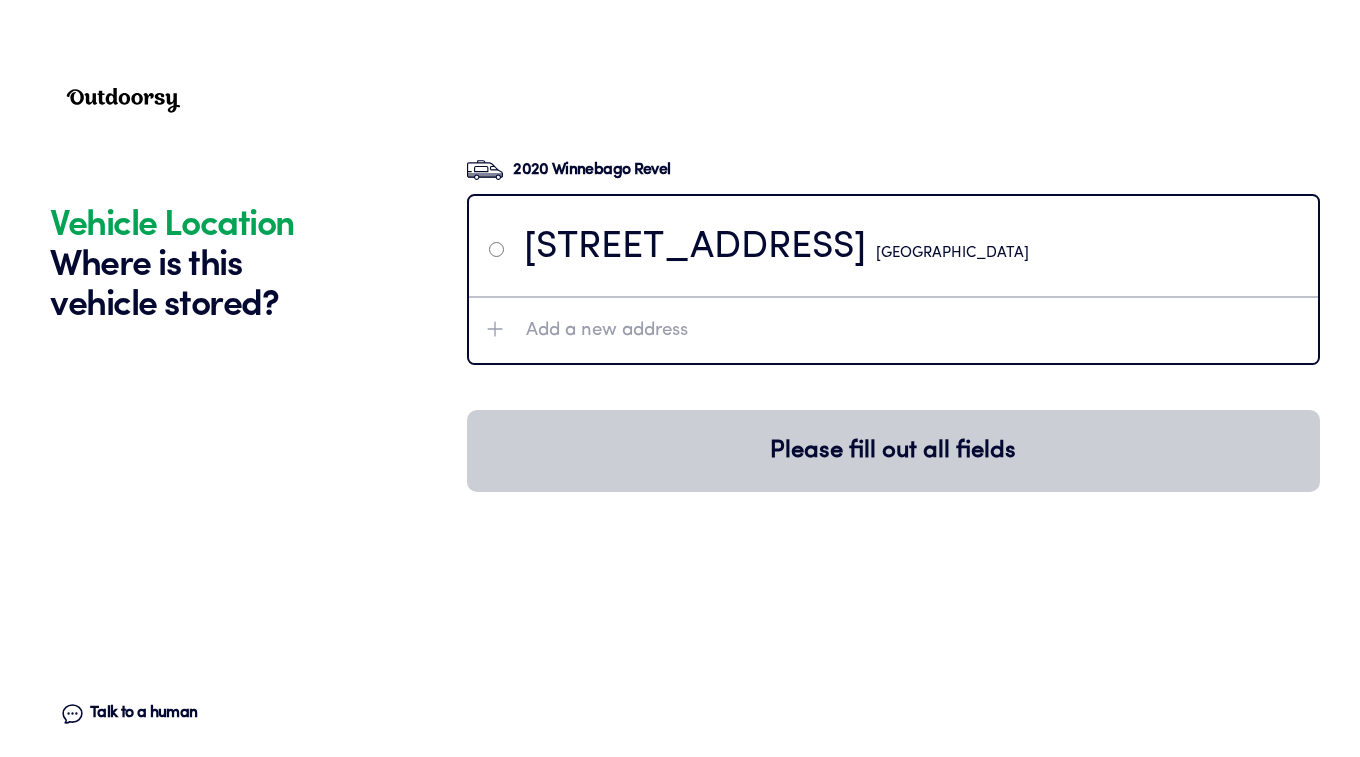 click at bounding box center (496, 249) 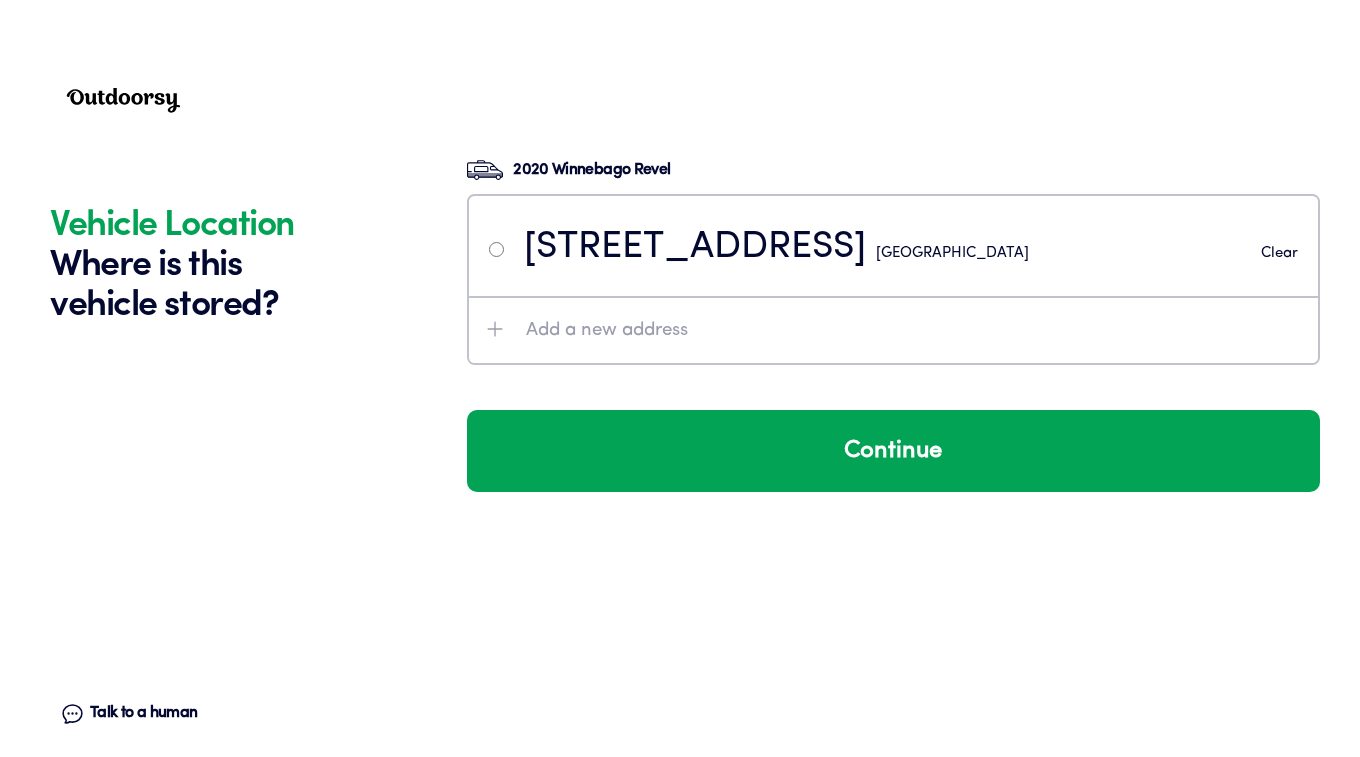 click on "Continue" at bounding box center [893, 451] 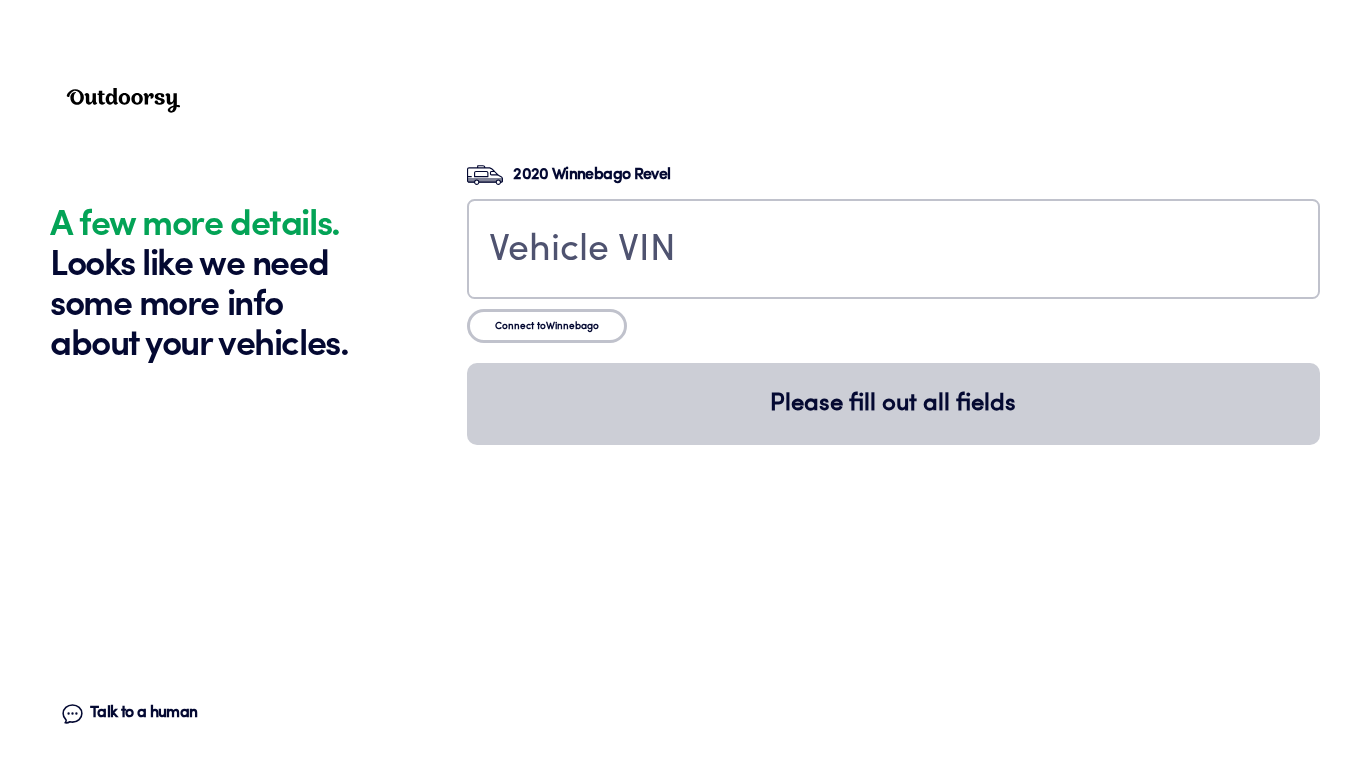 scroll, scrollTop: 4164, scrollLeft: 0, axis: vertical 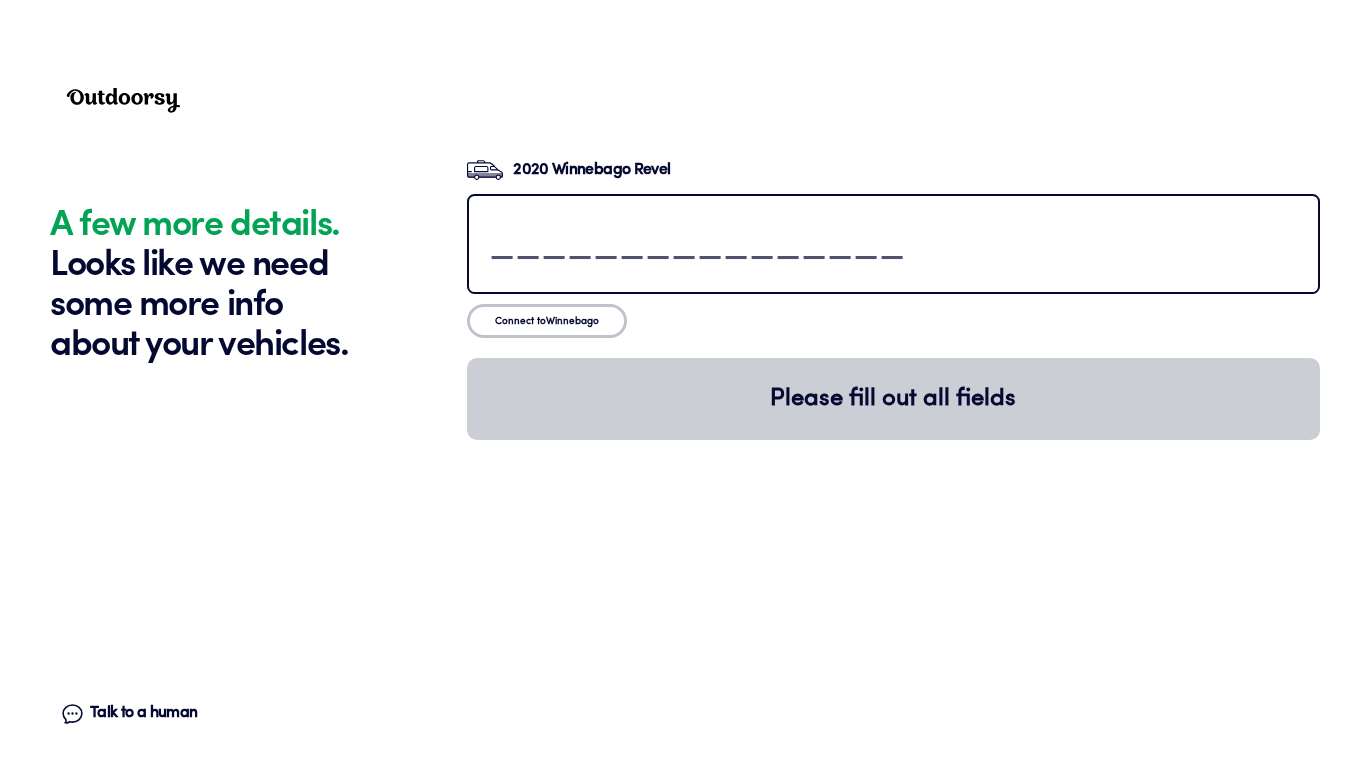 click at bounding box center (893, 246) 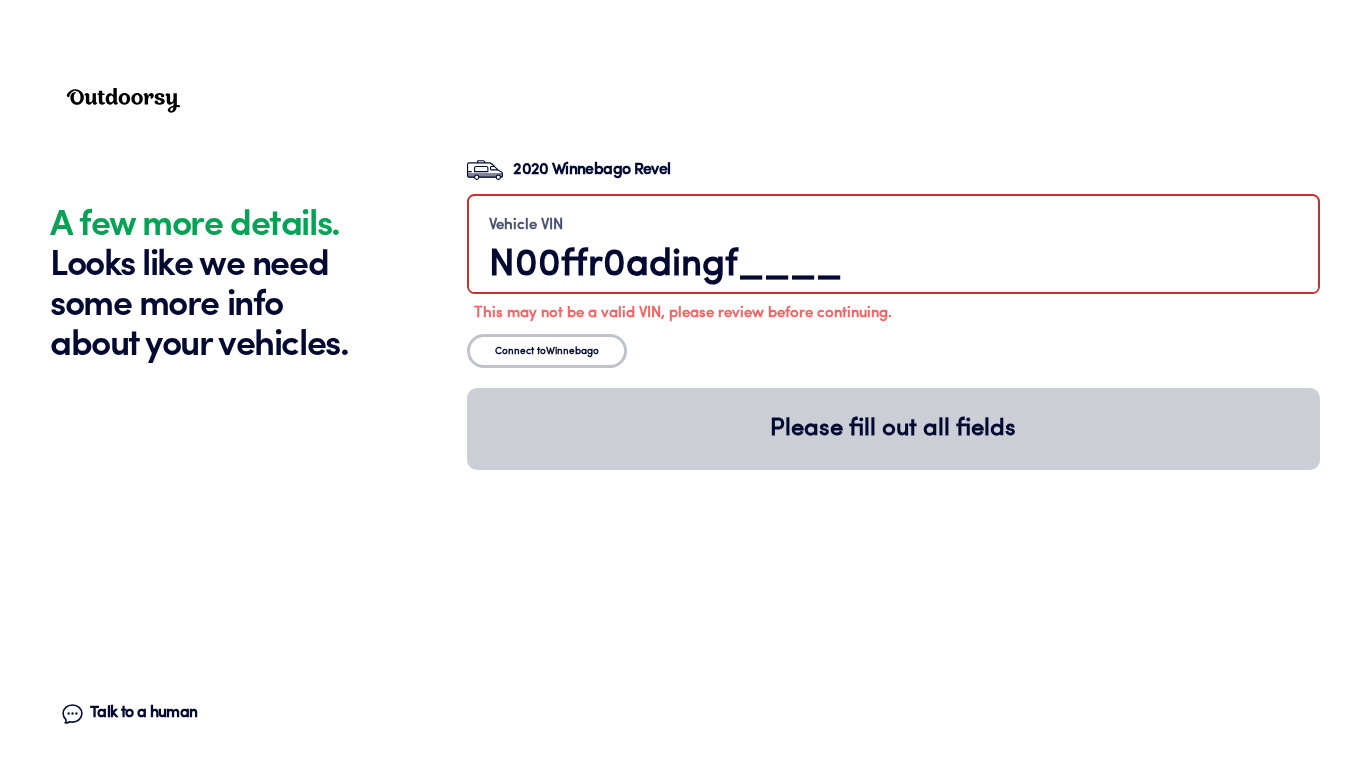 click on "N00ffr0adingf____" at bounding box center [893, 265] 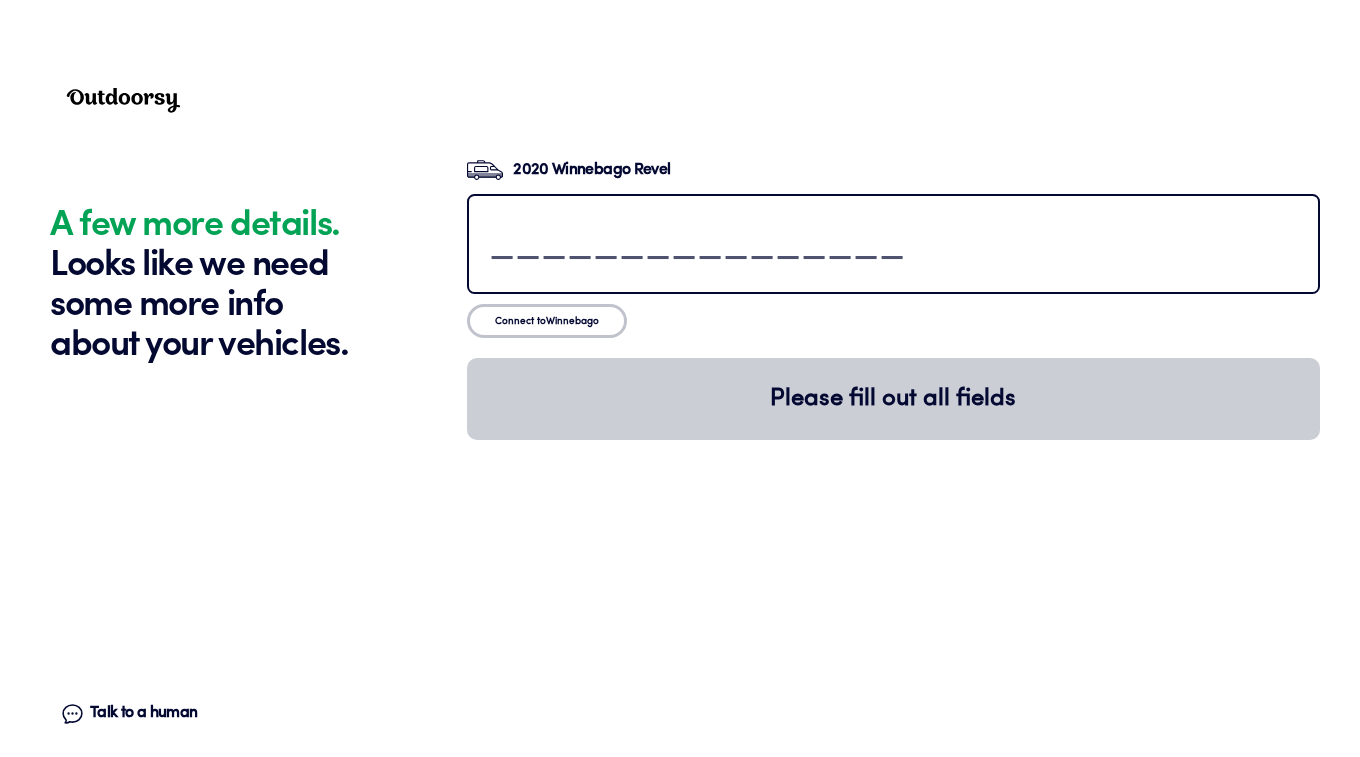 click at bounding box center [893, 246] 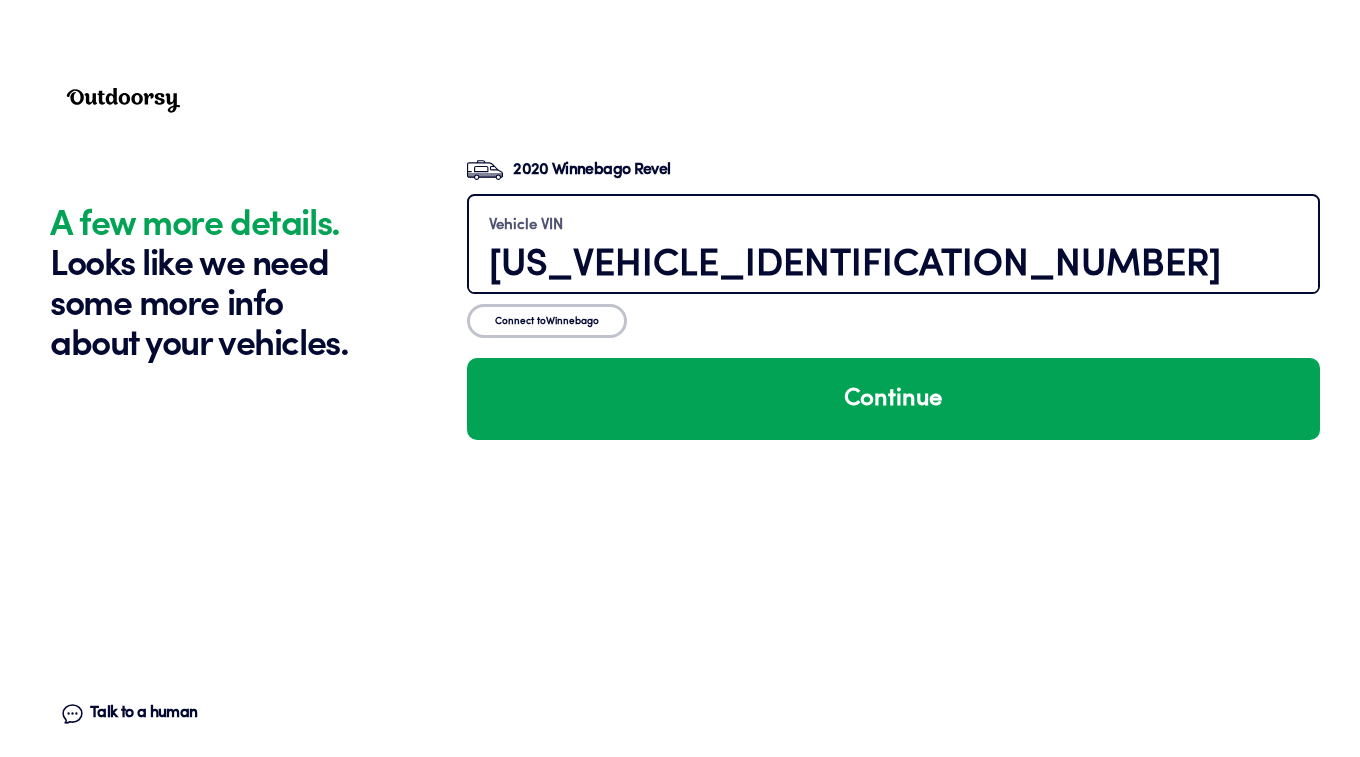 type on "[US_VEHICLE_IDENTIFICATION_NUMBER]" 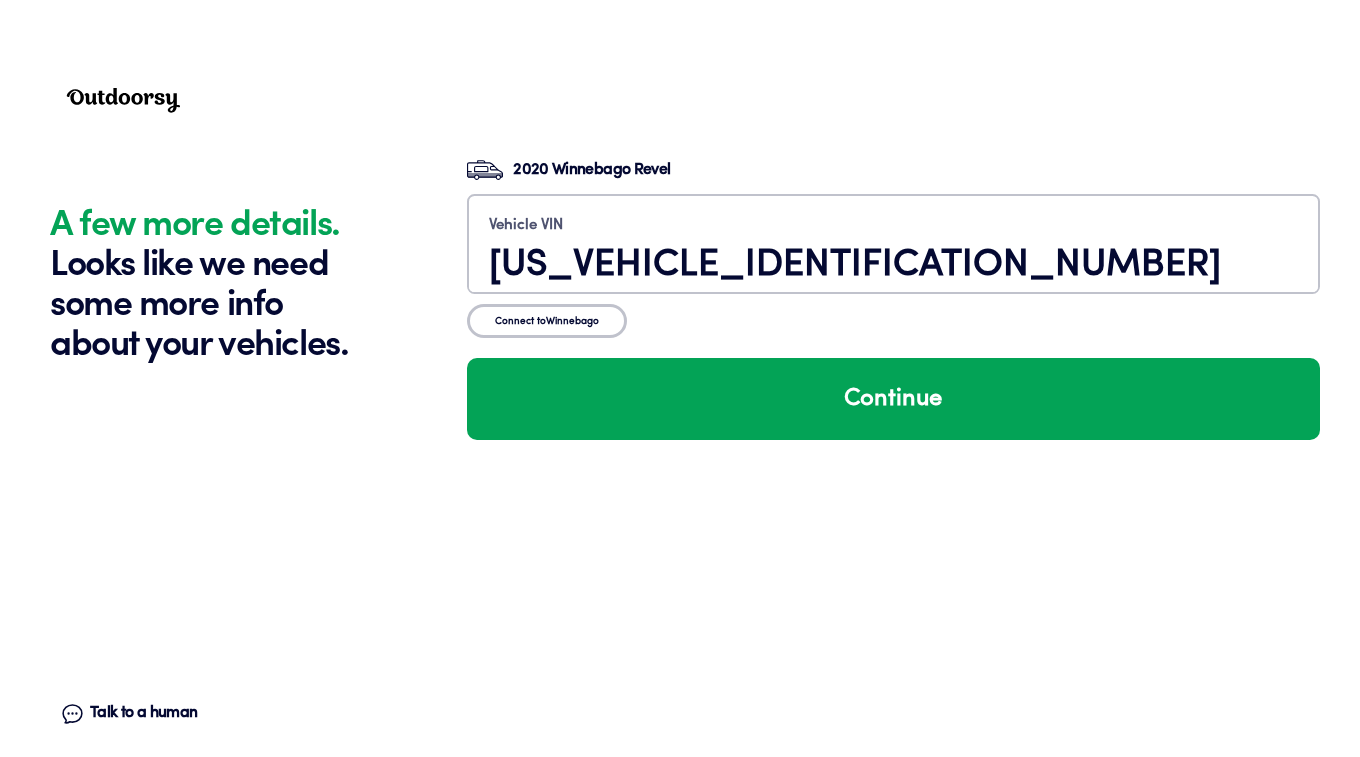 click on "Continue" at bounding box center [893, 399] 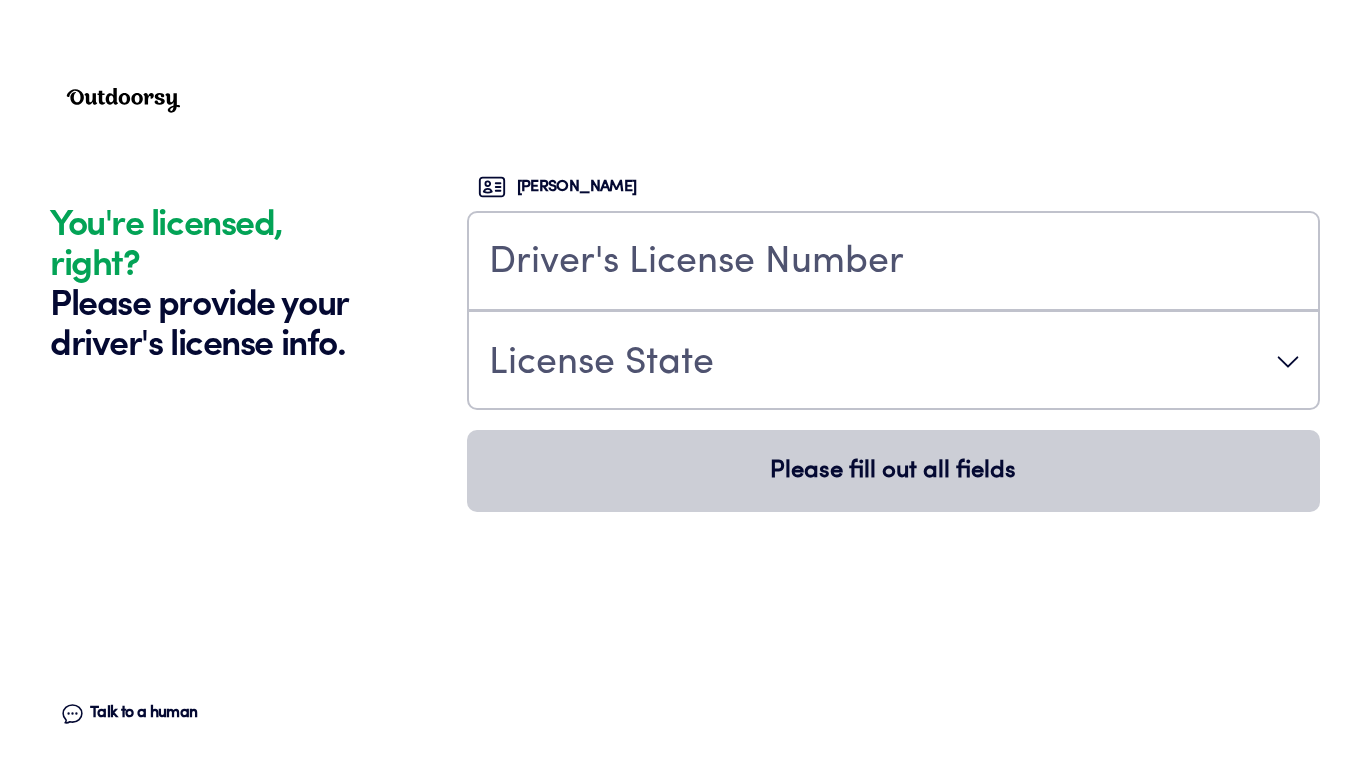 scroll, scrollTop: 4551, scrollLeft: 0, axis: vertical 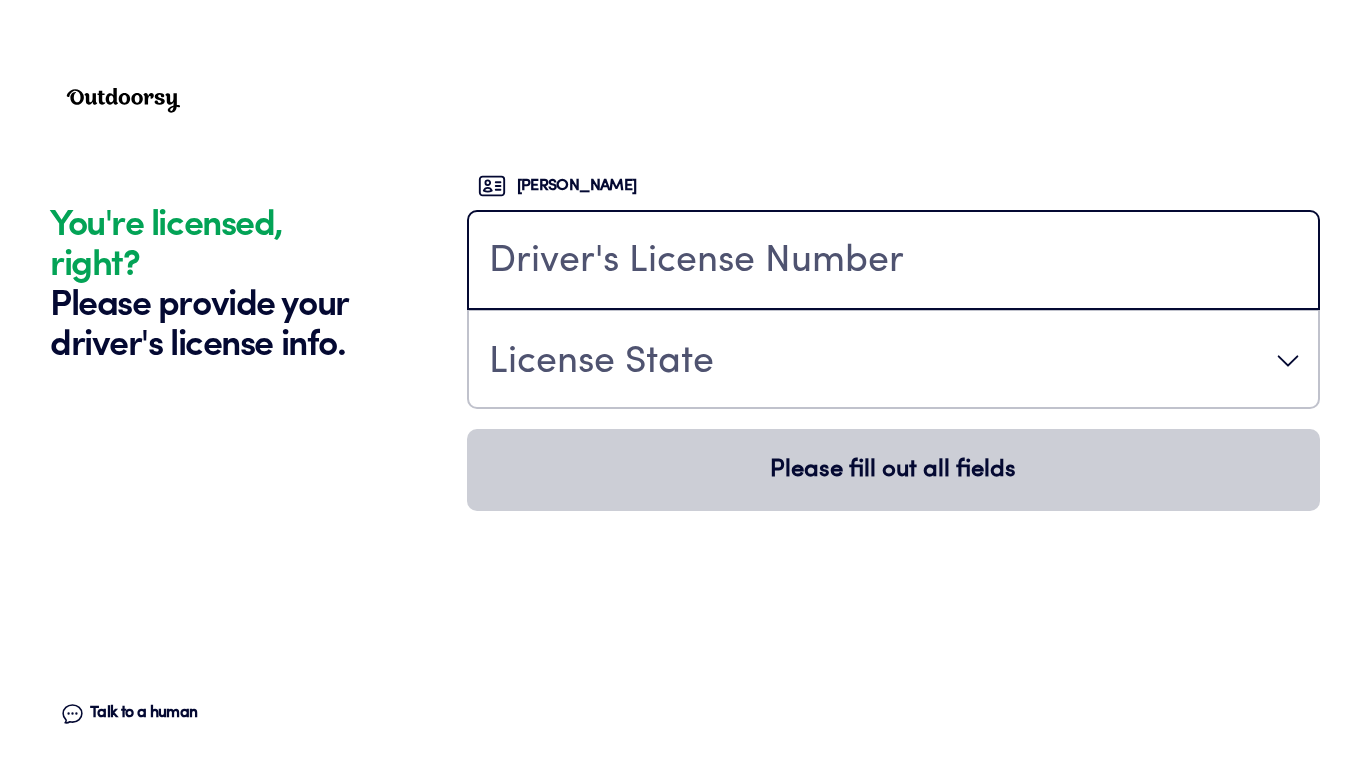 click at bounding box center (893, 262) 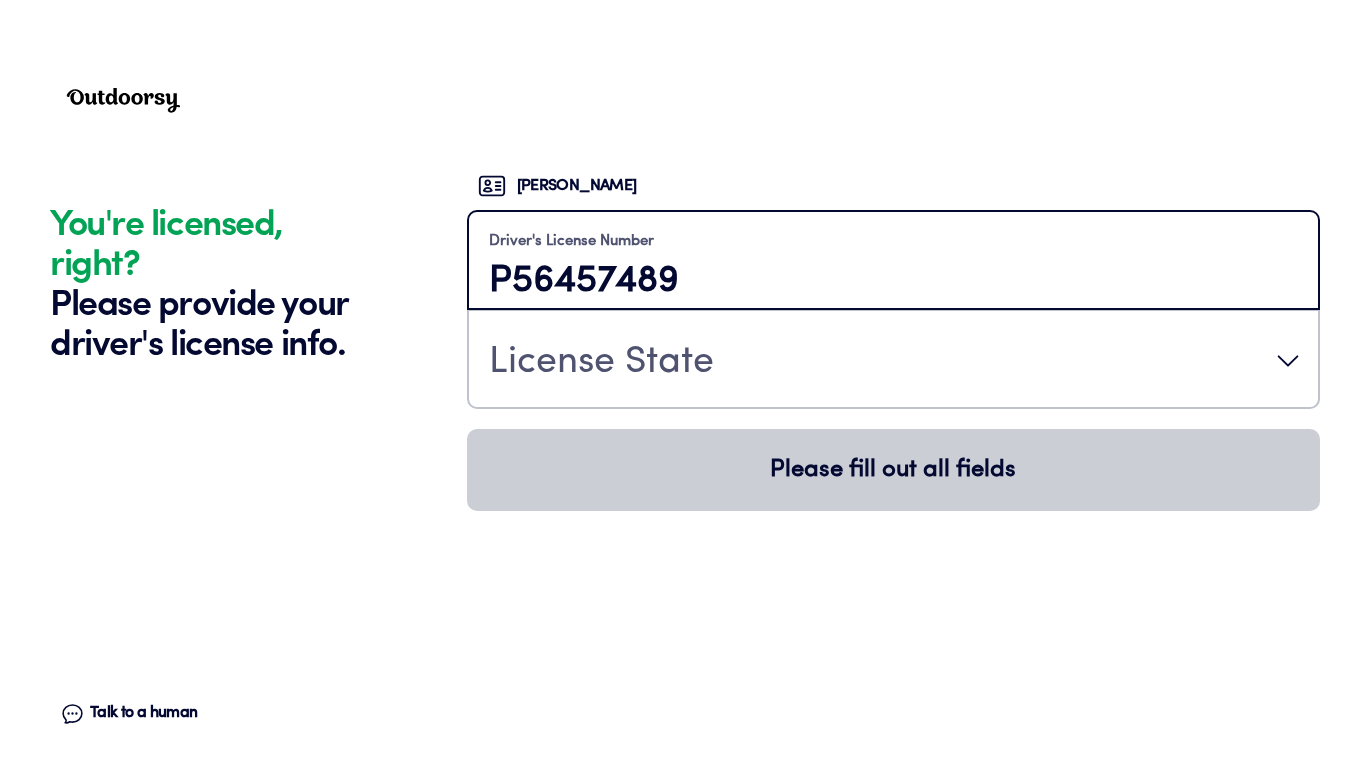 type on "P56457489" 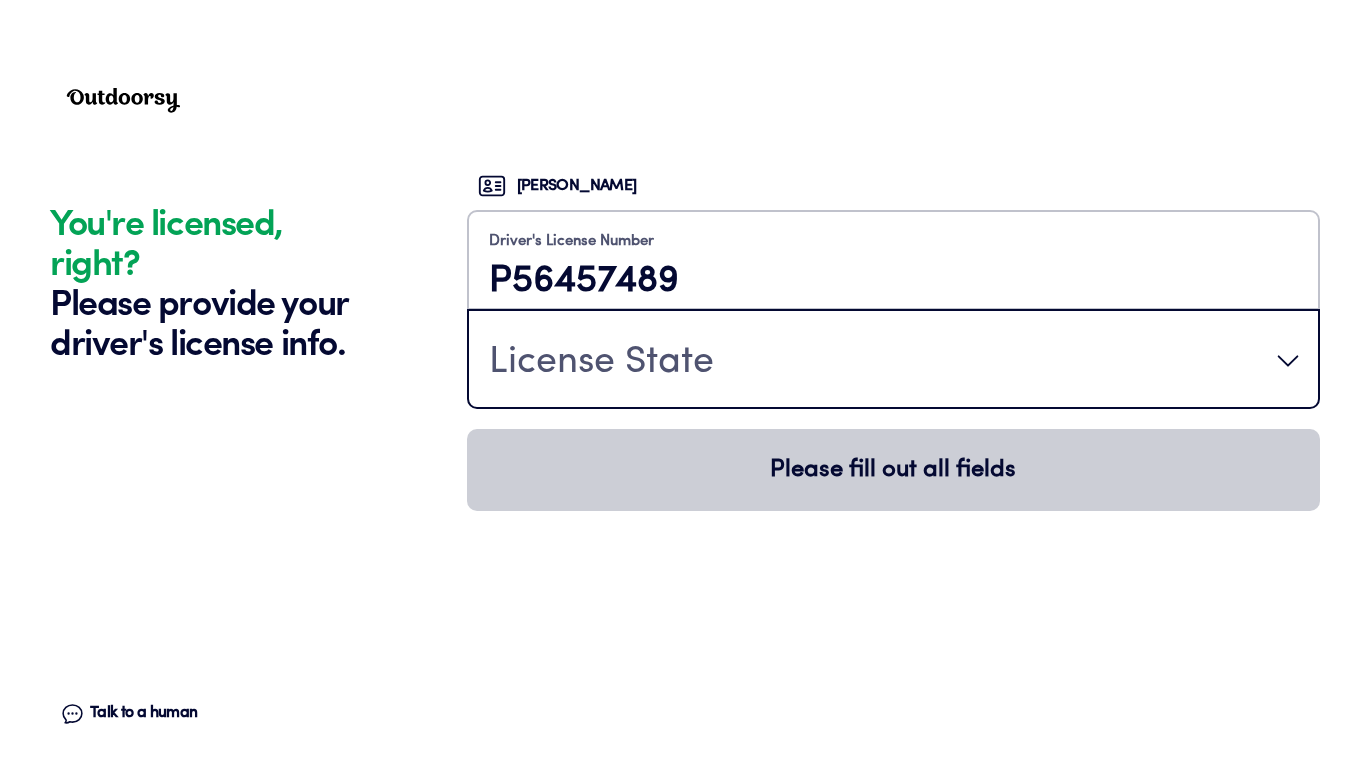click on "License State" at bounding box center [893, 361] 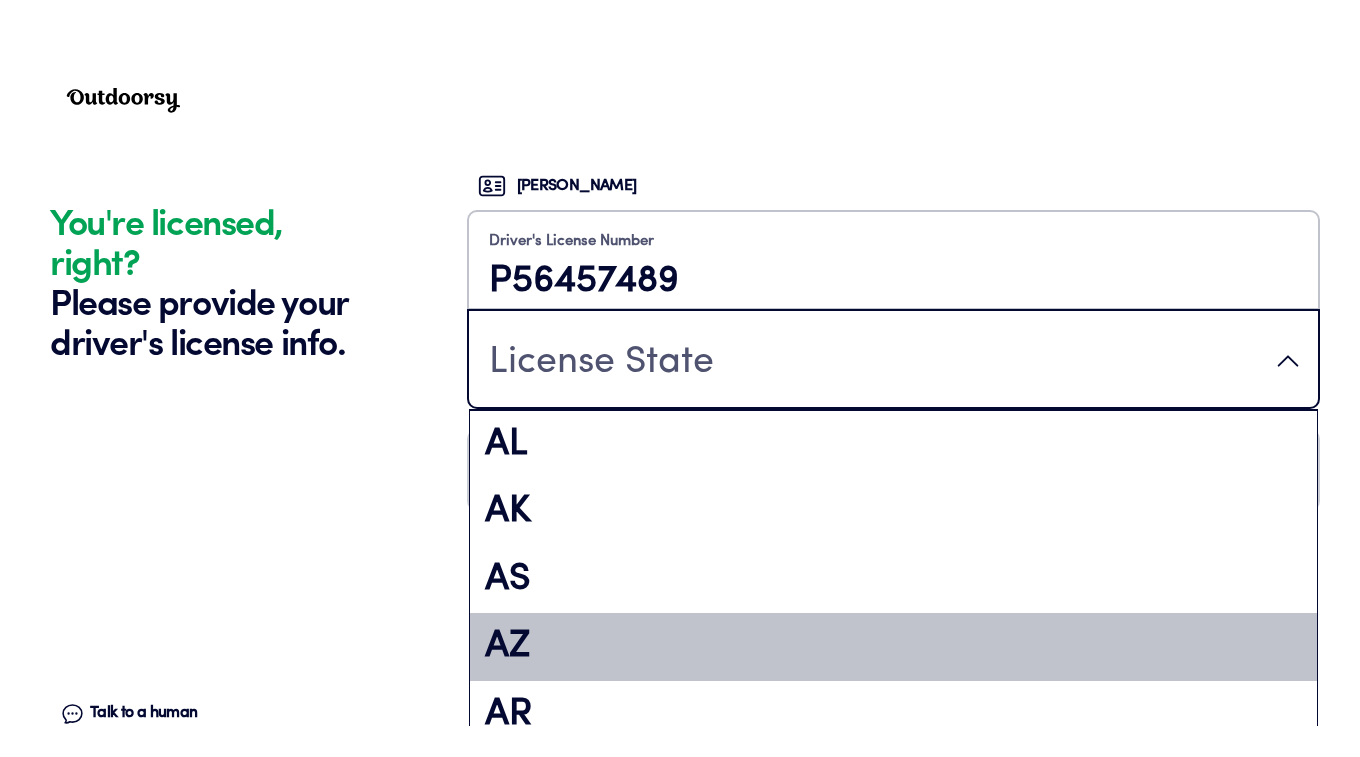 click on "AZ" at bounding box center (893, 647) 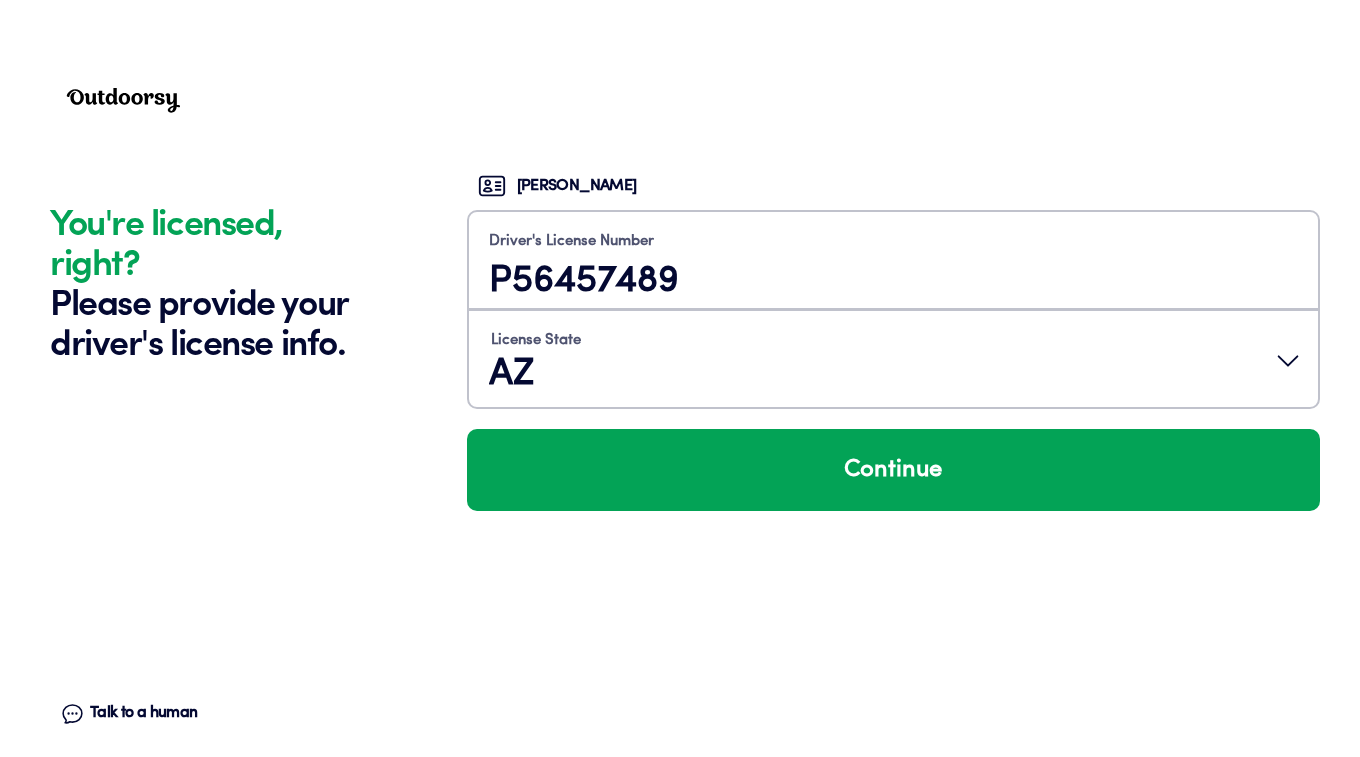 click on "Continue" at bounding box center (893, 470) 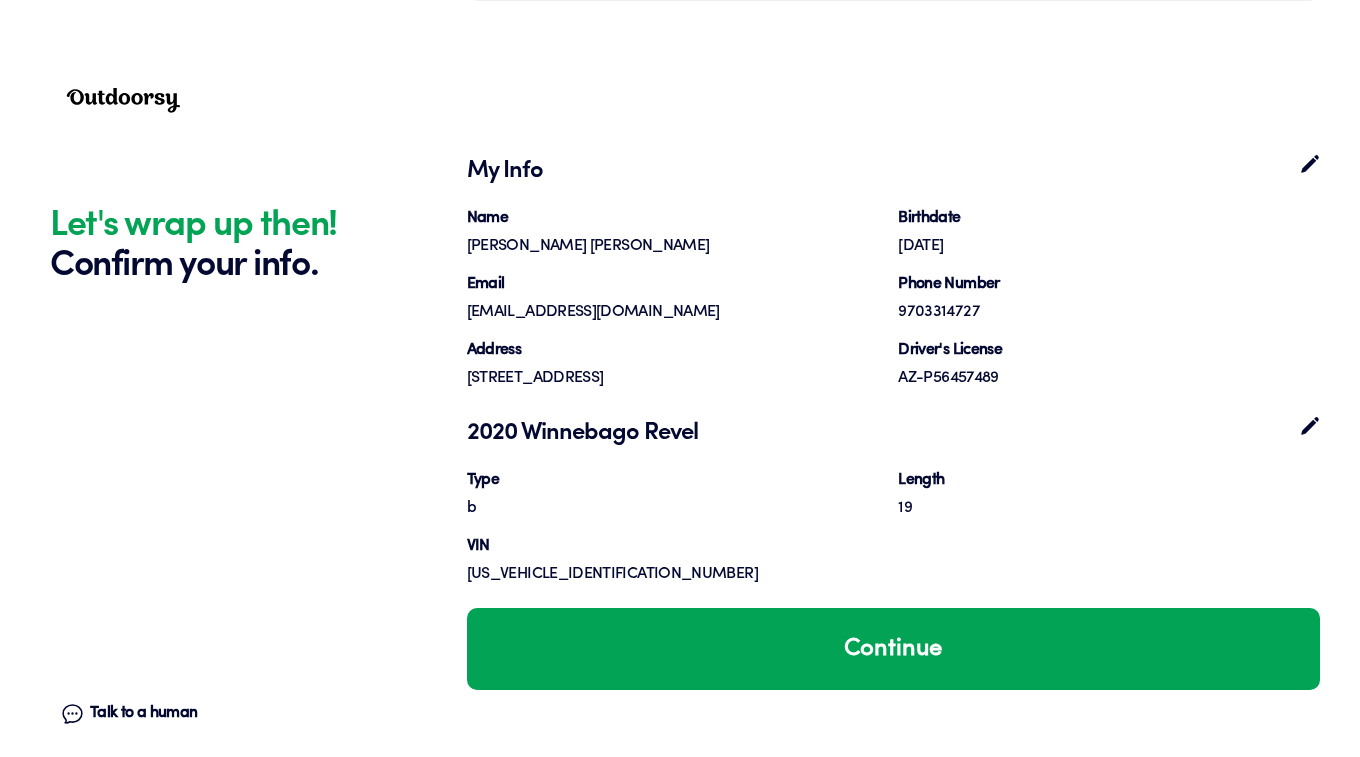 scroll, scrollTop: 5009, scrollLeft: 0, axis: vertical 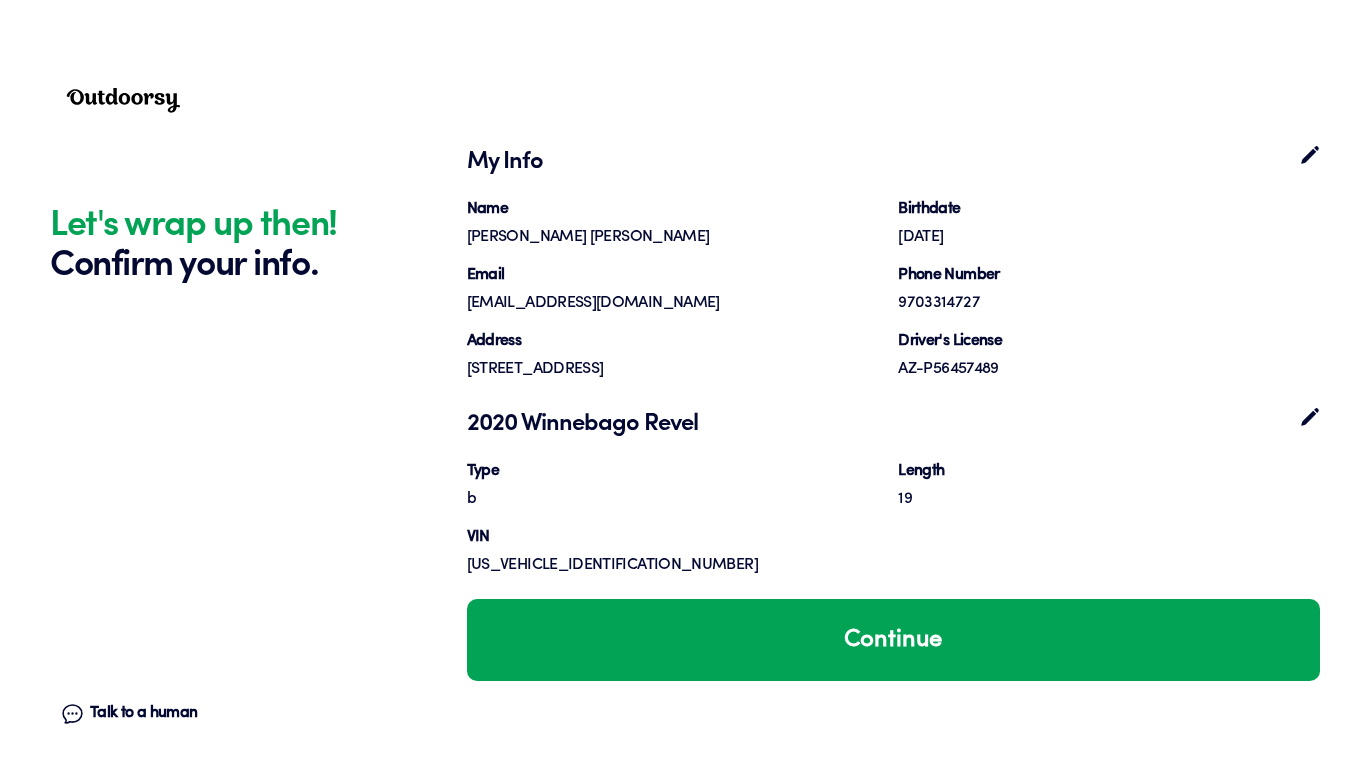 click on "Continue" at bounding box center [893, 640] 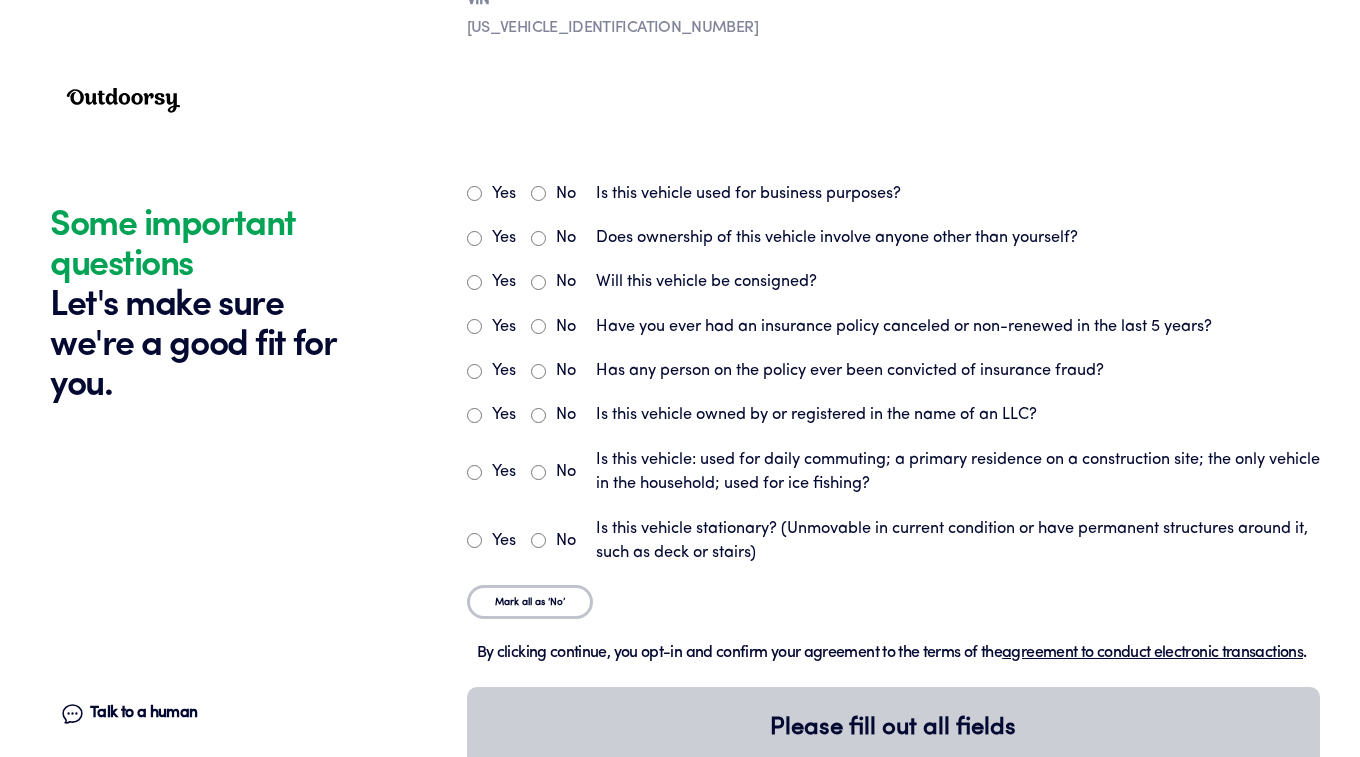 scroll, scrollTop: 5655, scrollLeft: 0, axis: vertical 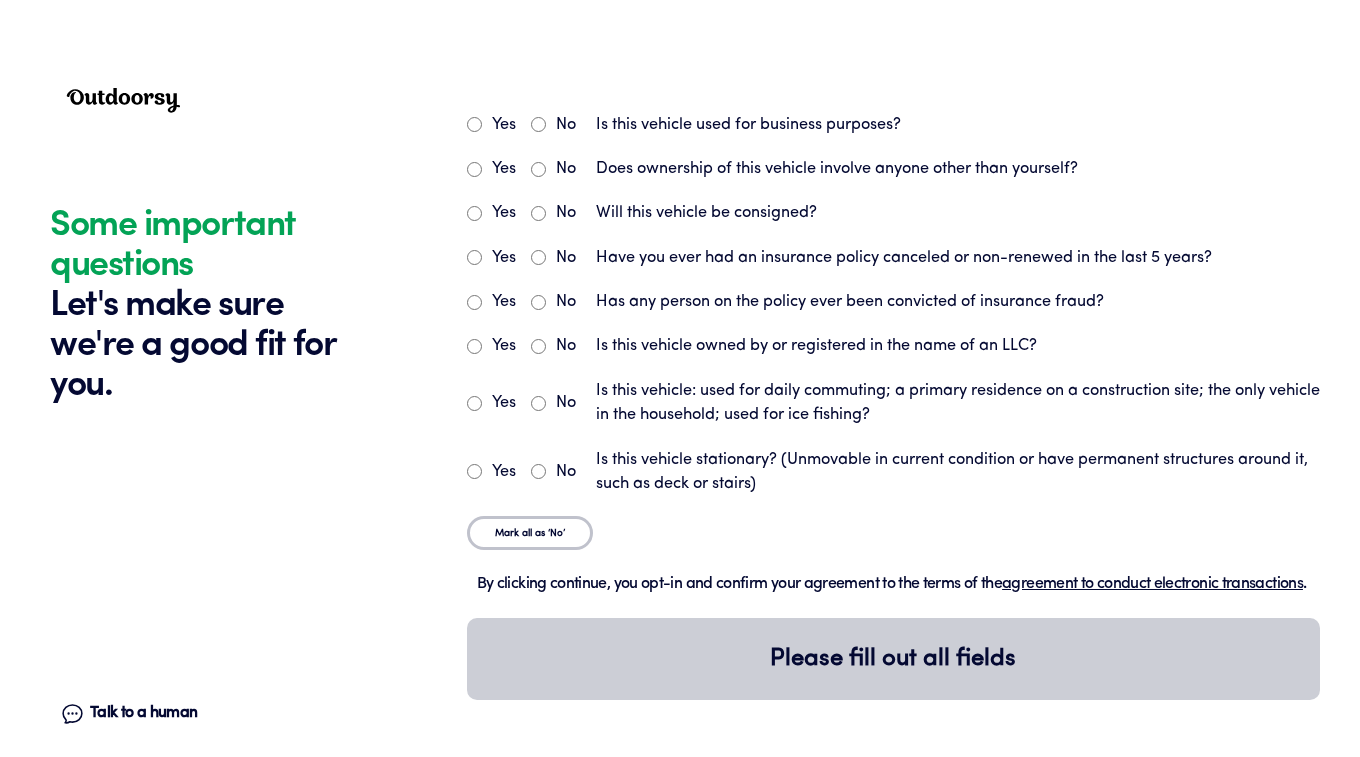 click on "No" at bounding box center (538, 124) 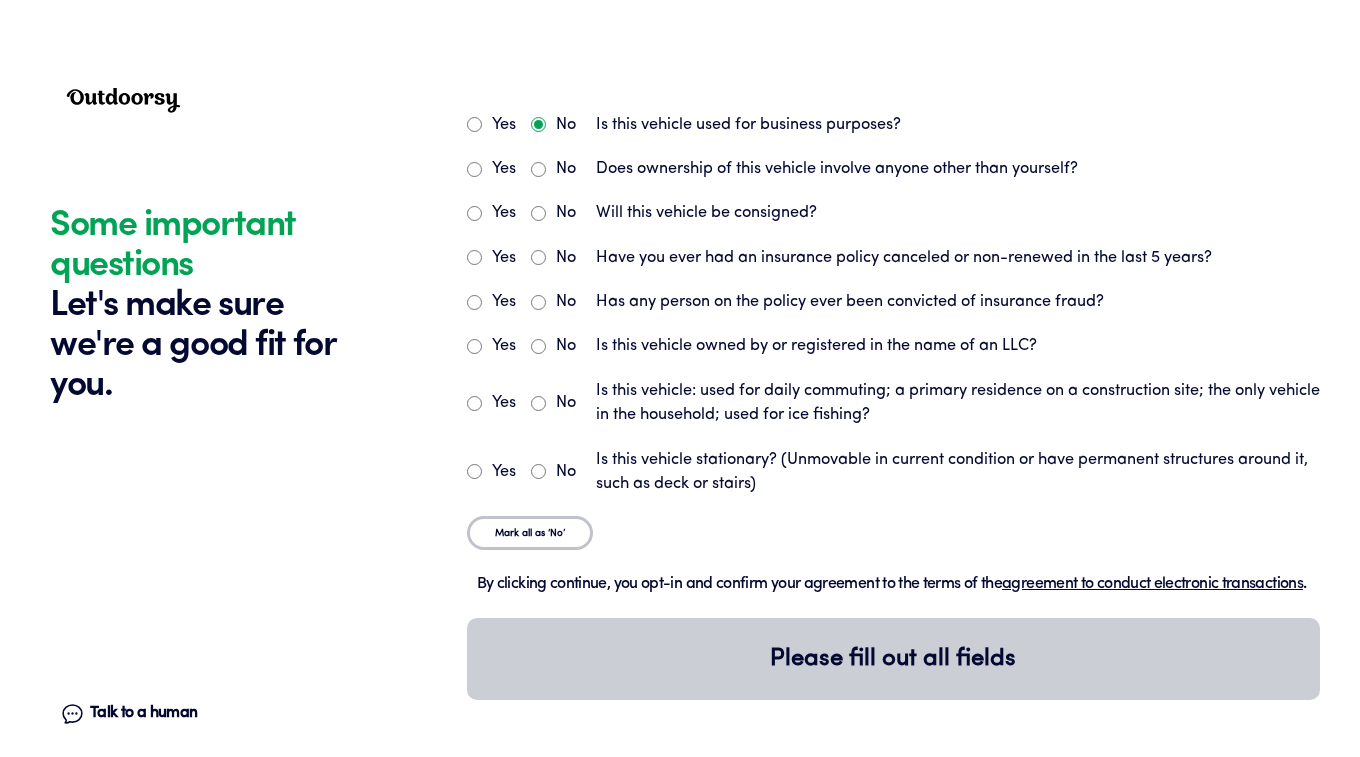 radio on "true" 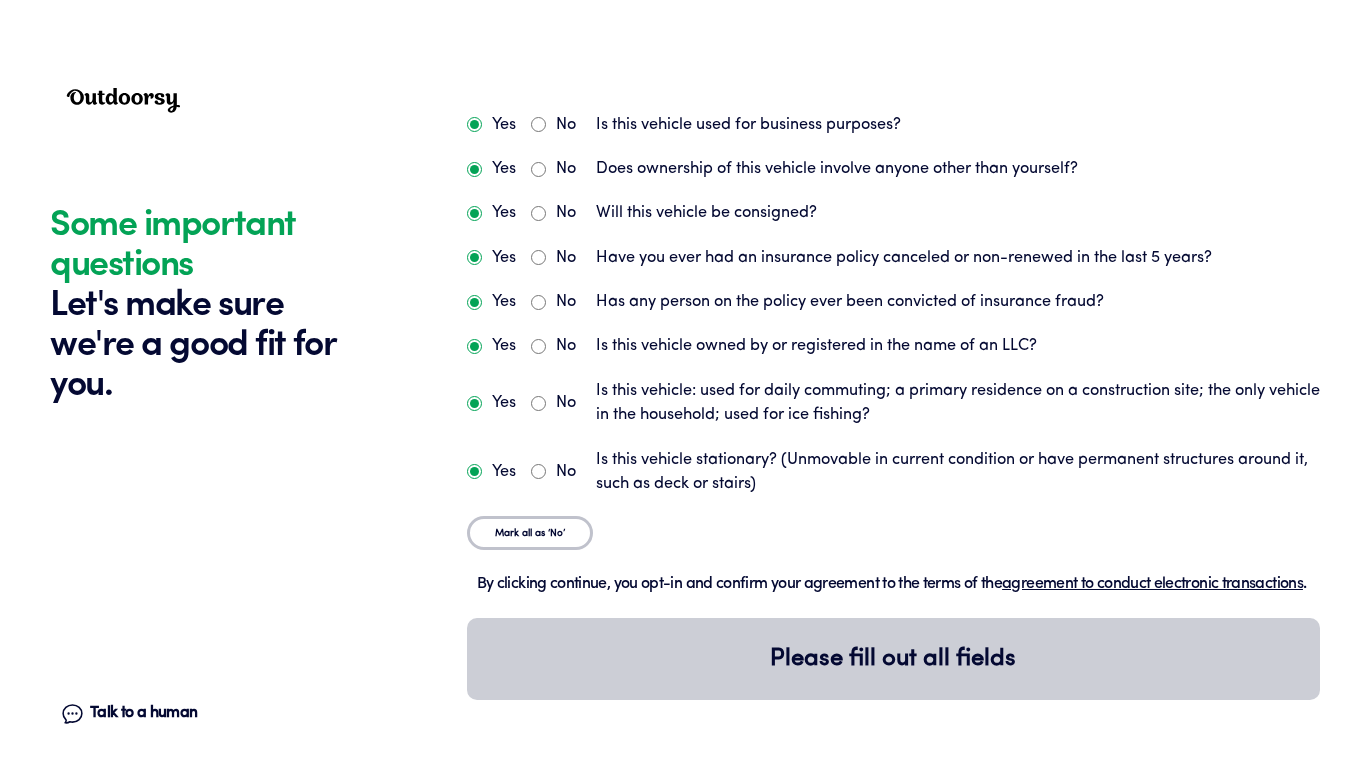 click on "No" at bounding box center [538, 169] 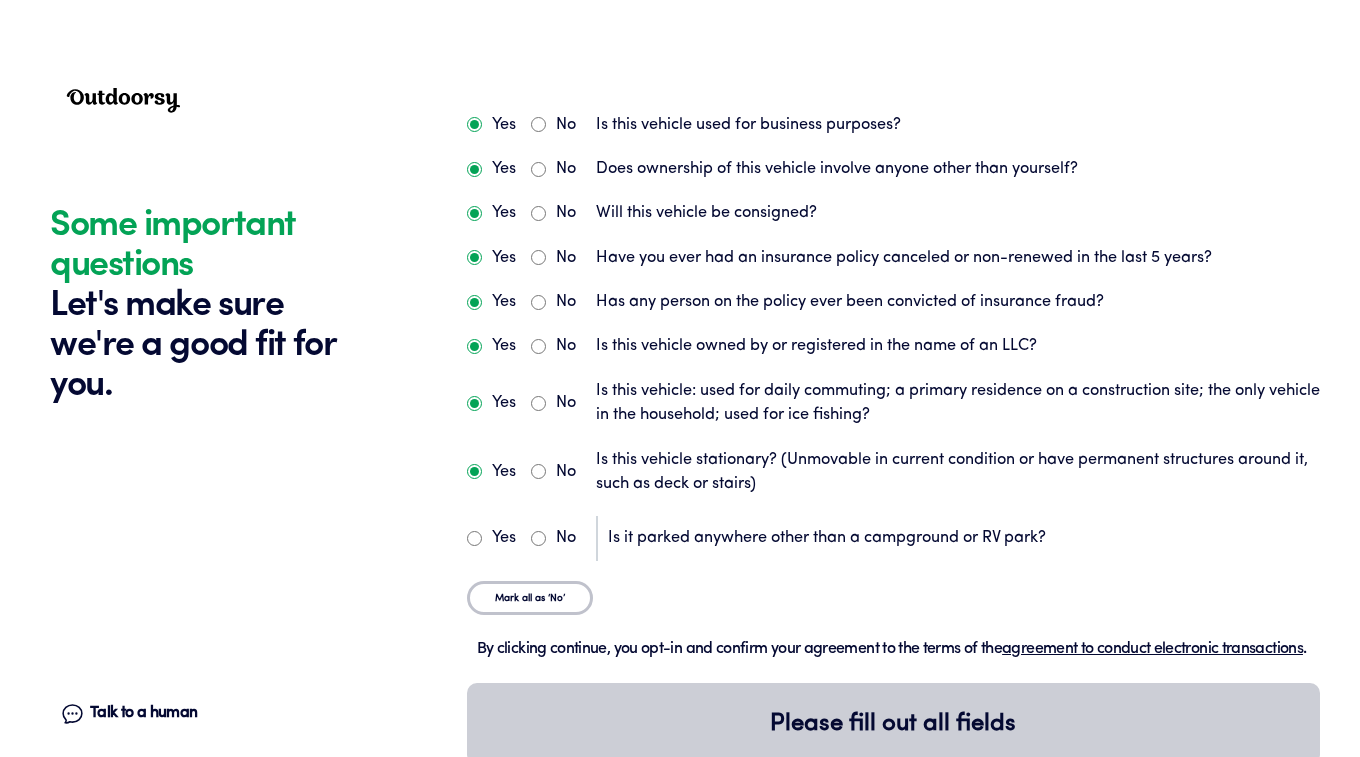click on "No" at bounding box center (538, 471) 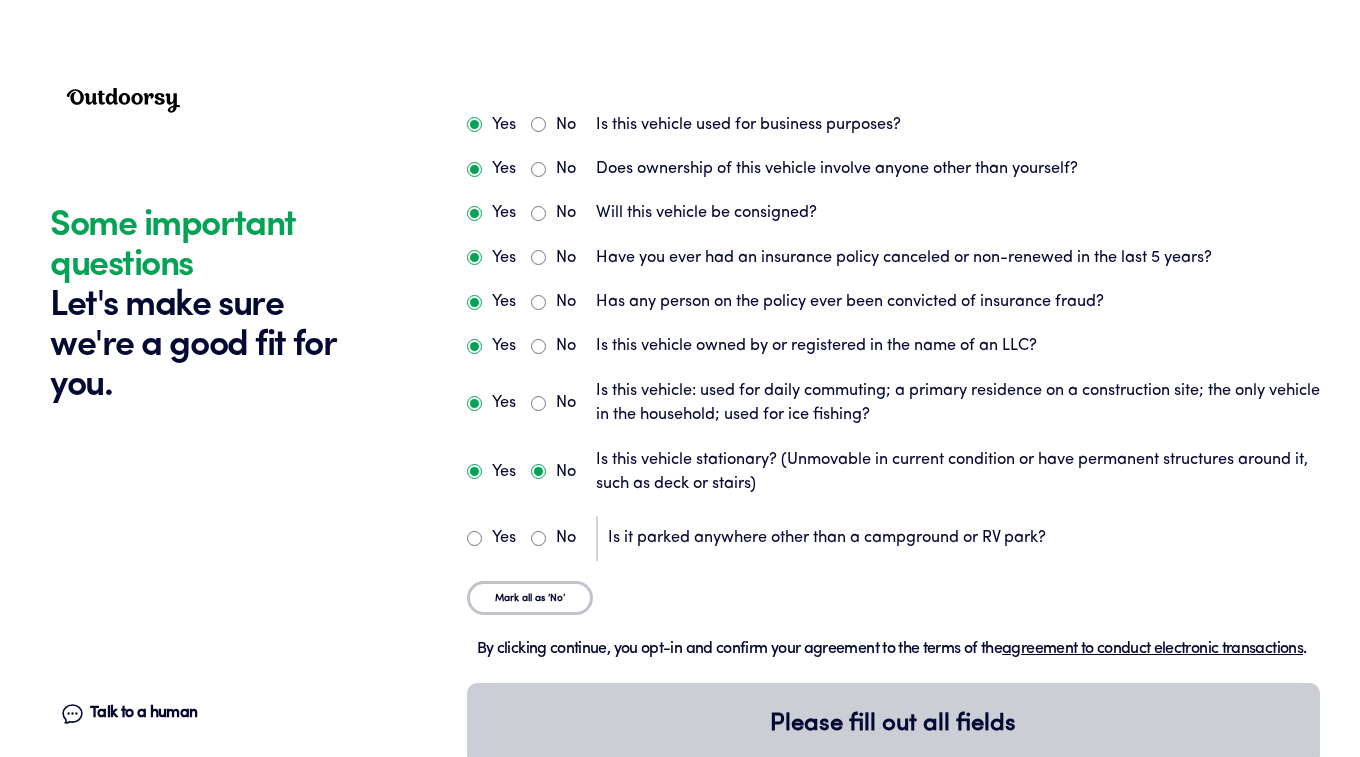 radio on "false" 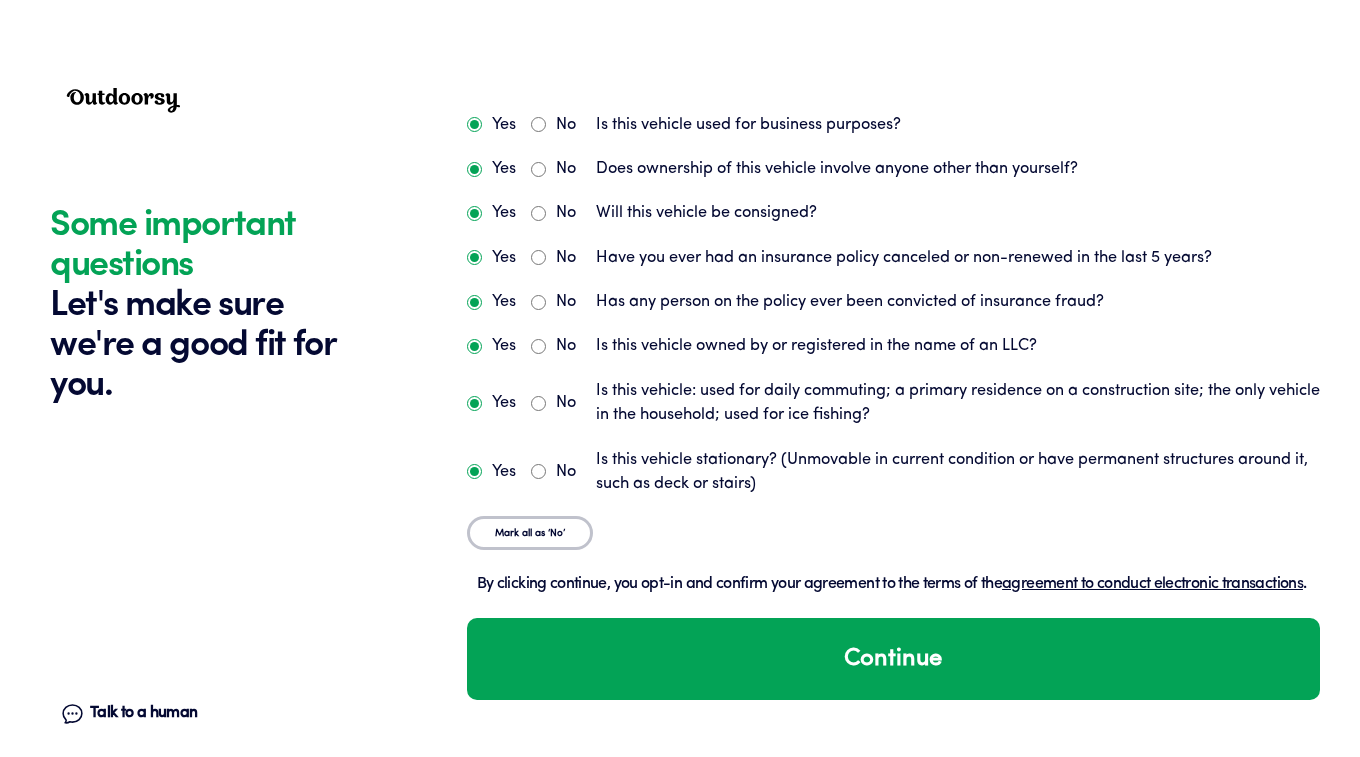 click on "Mark all as ‘No’" at bounding box center [530, 533] 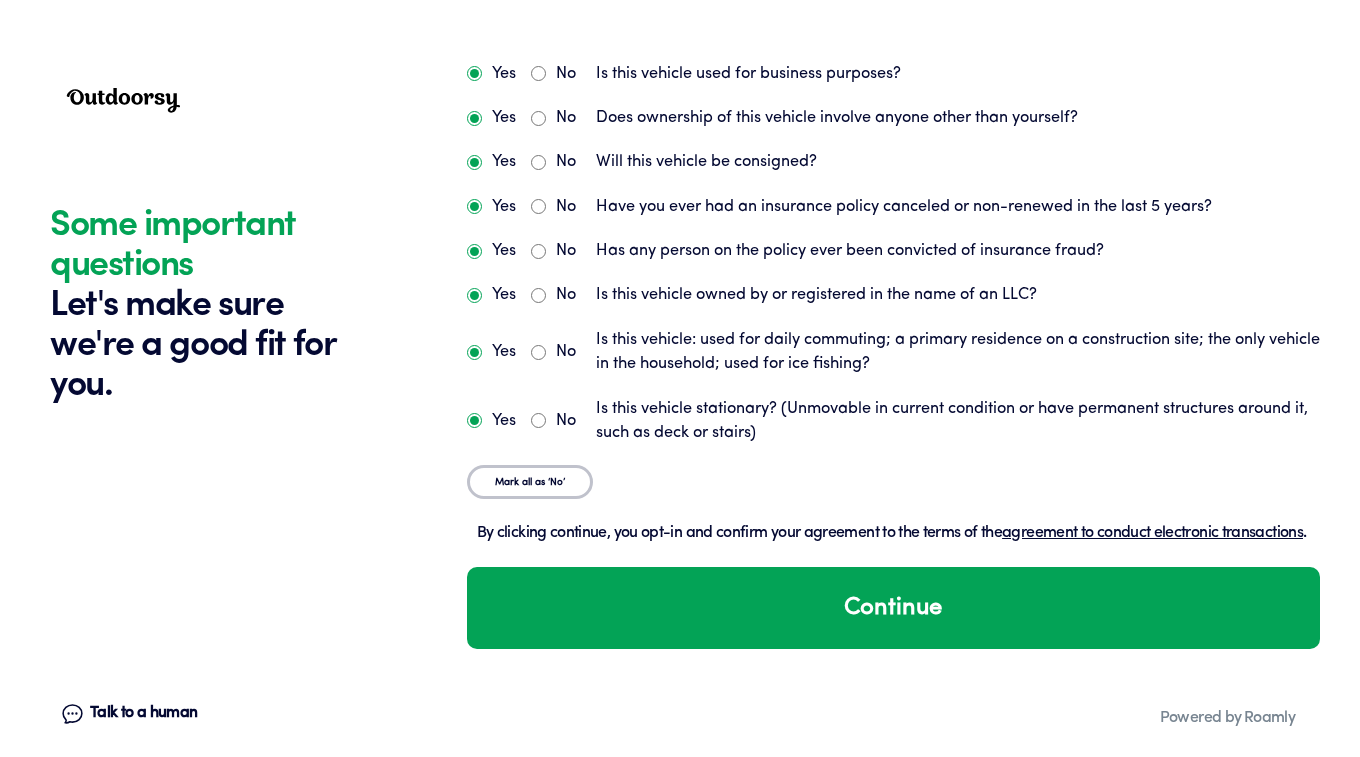 scroll, scrollTop: 5760, scrollLeft: 0, axis: vertical 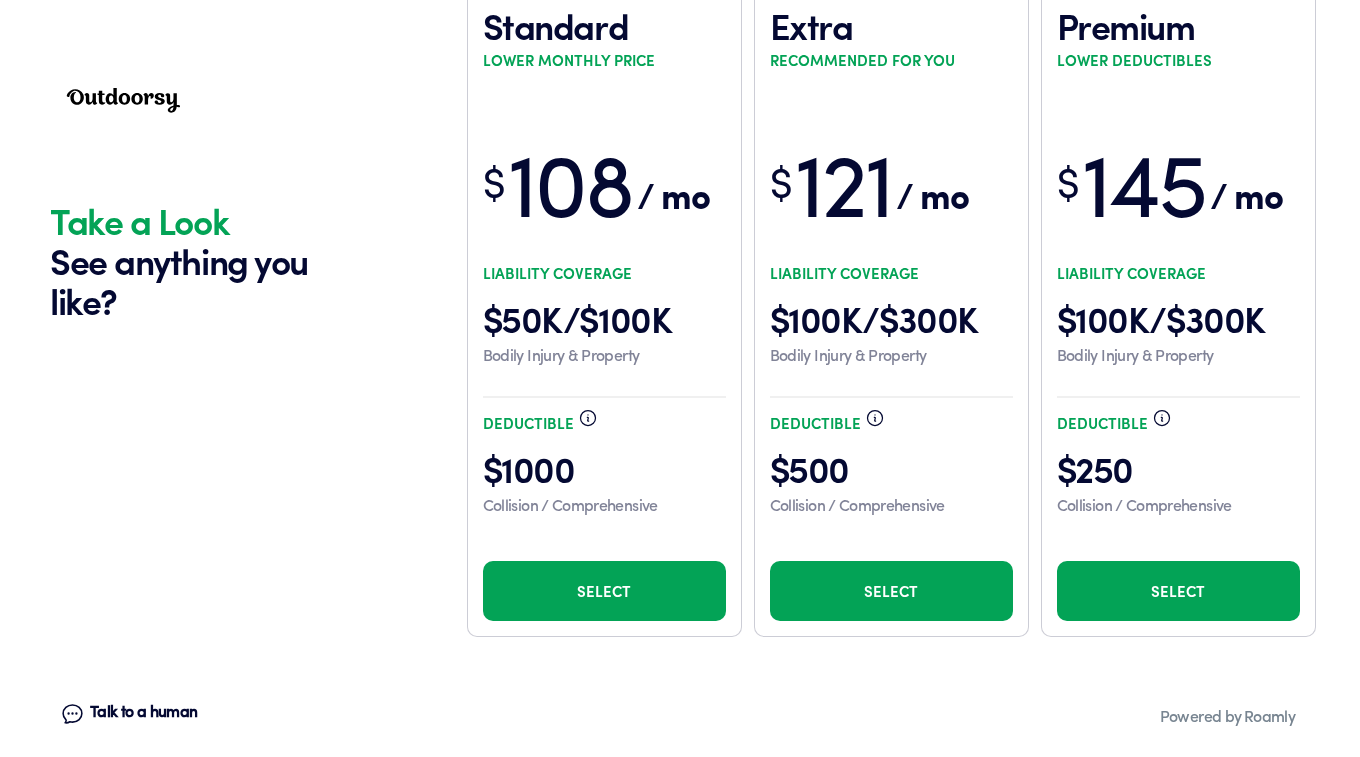 click on "Select" at bounding box center [891, 591] 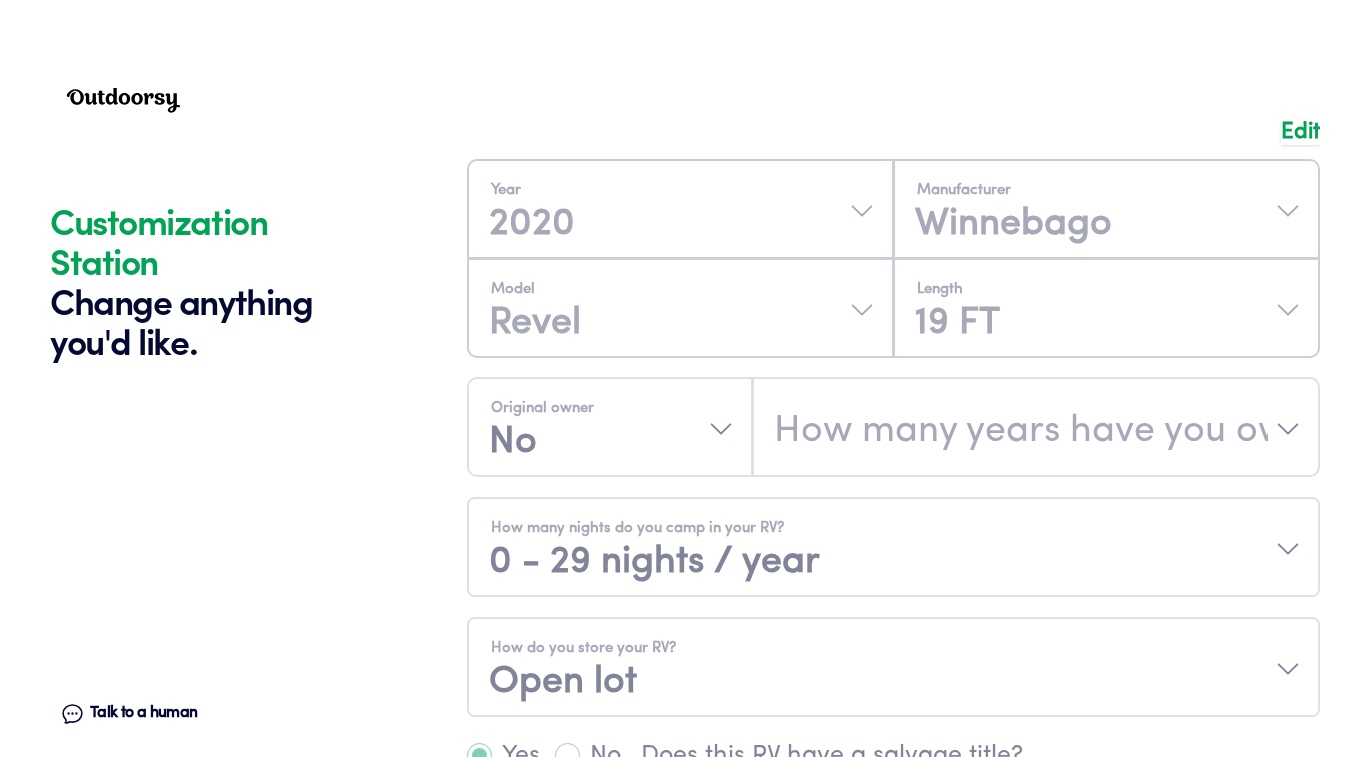 scroll, scrollTop: 0, scrollLeft: 0, axis: both 